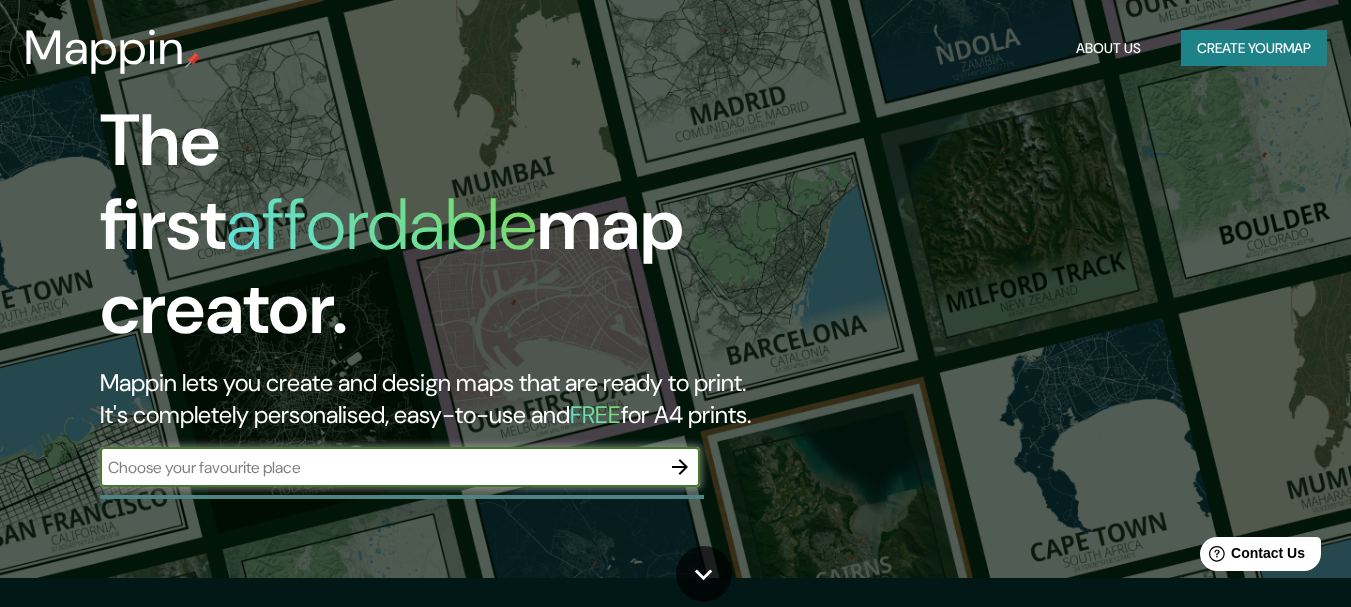 scroll, scrollTop: 34, scrollLeft: 0, axis: vertical 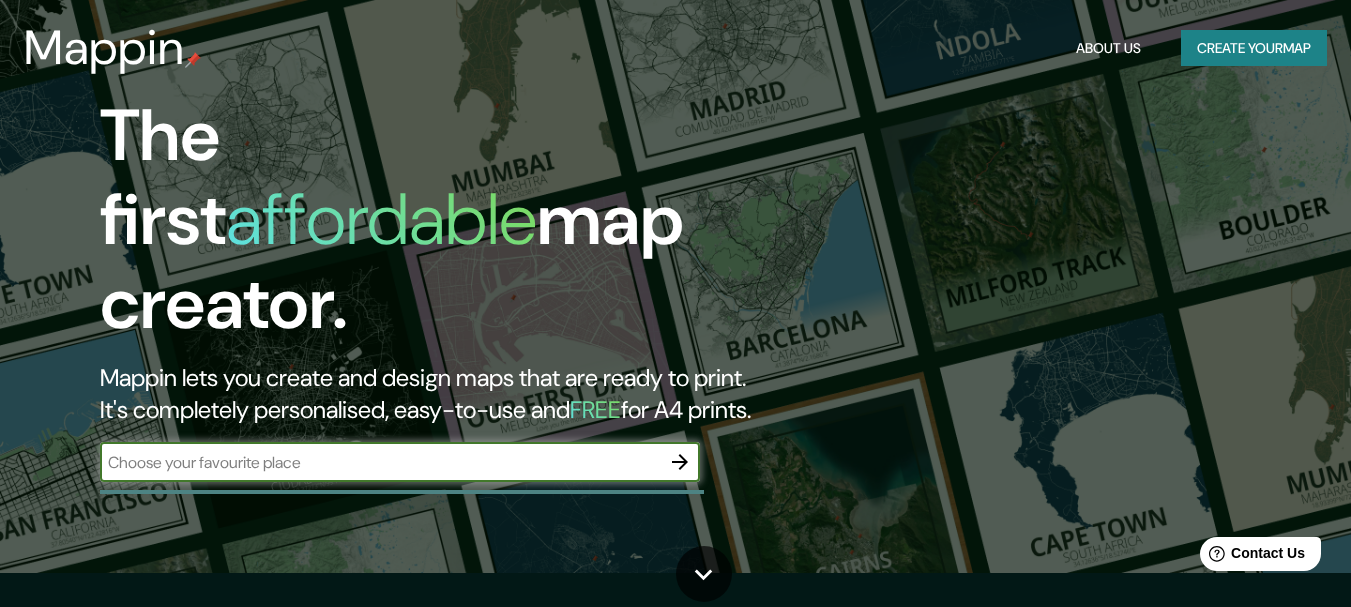 click at bounding box center (380, 462) 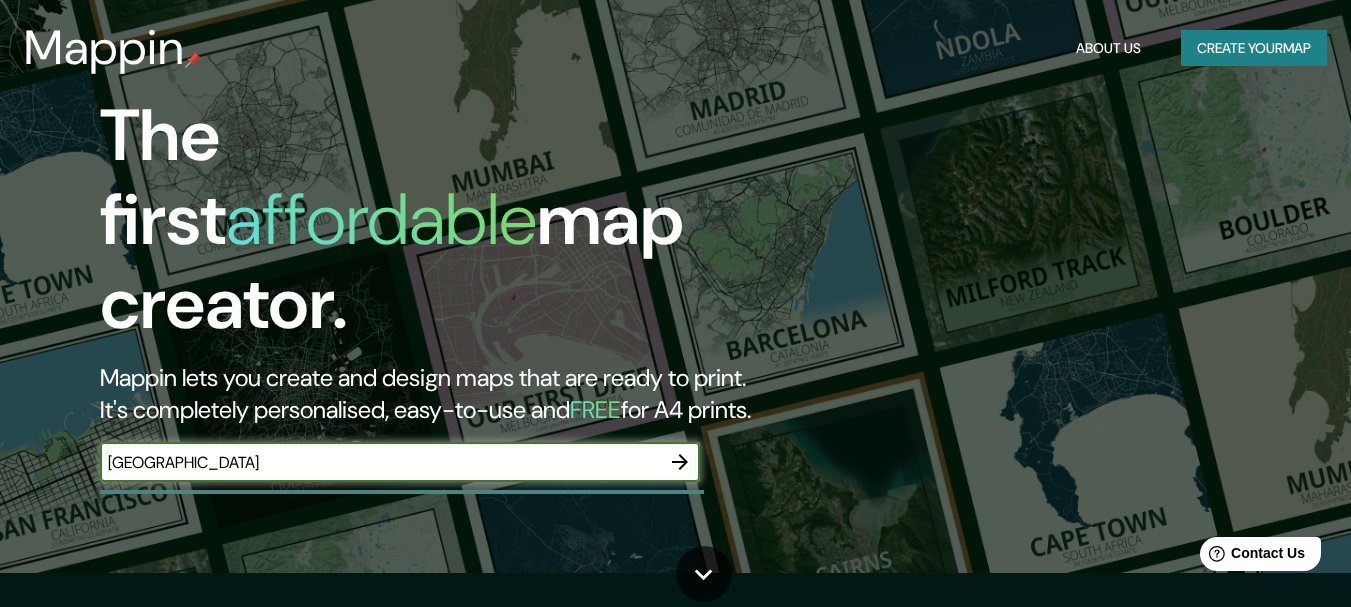 type on "[GEOGRAPHIC_DATA]" 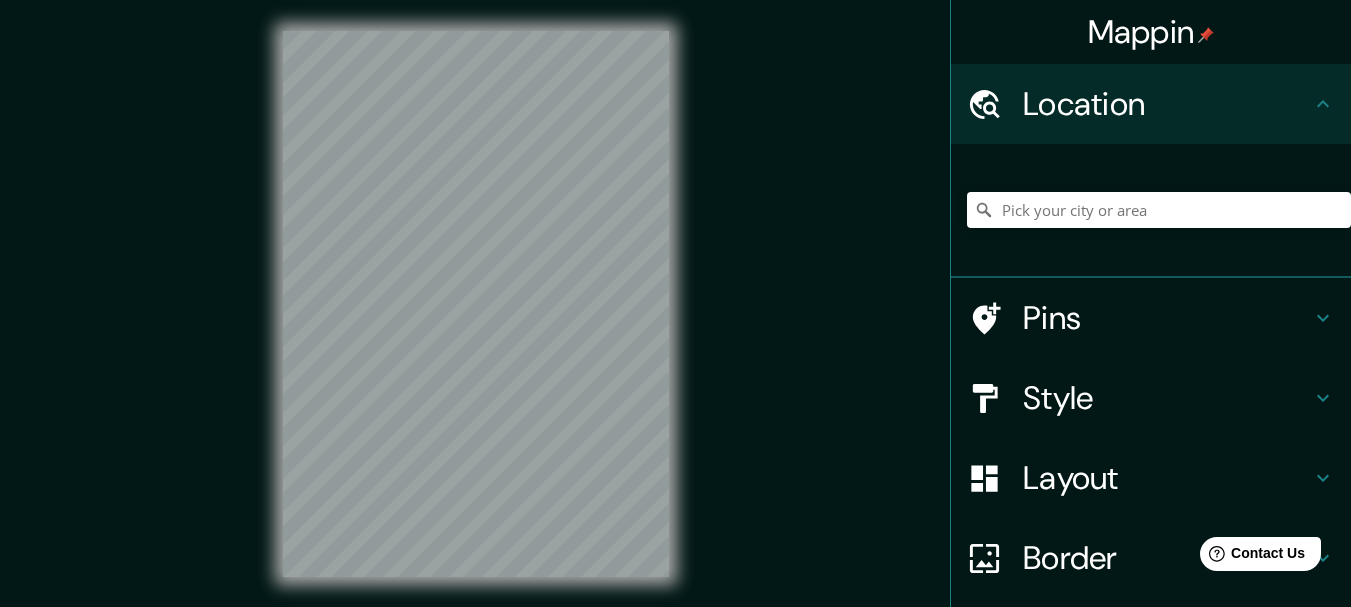 scroll, scrollTop: 0, scrollLeft: 0, axis: both 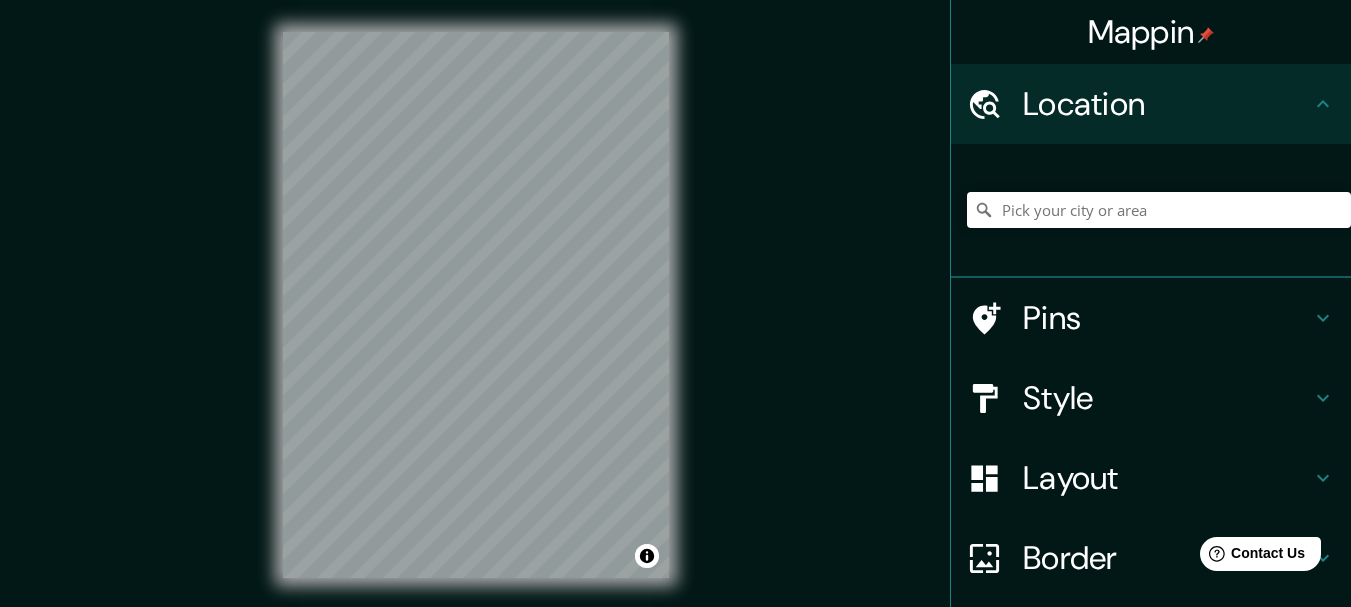 click at bounding box center (1159, 210) 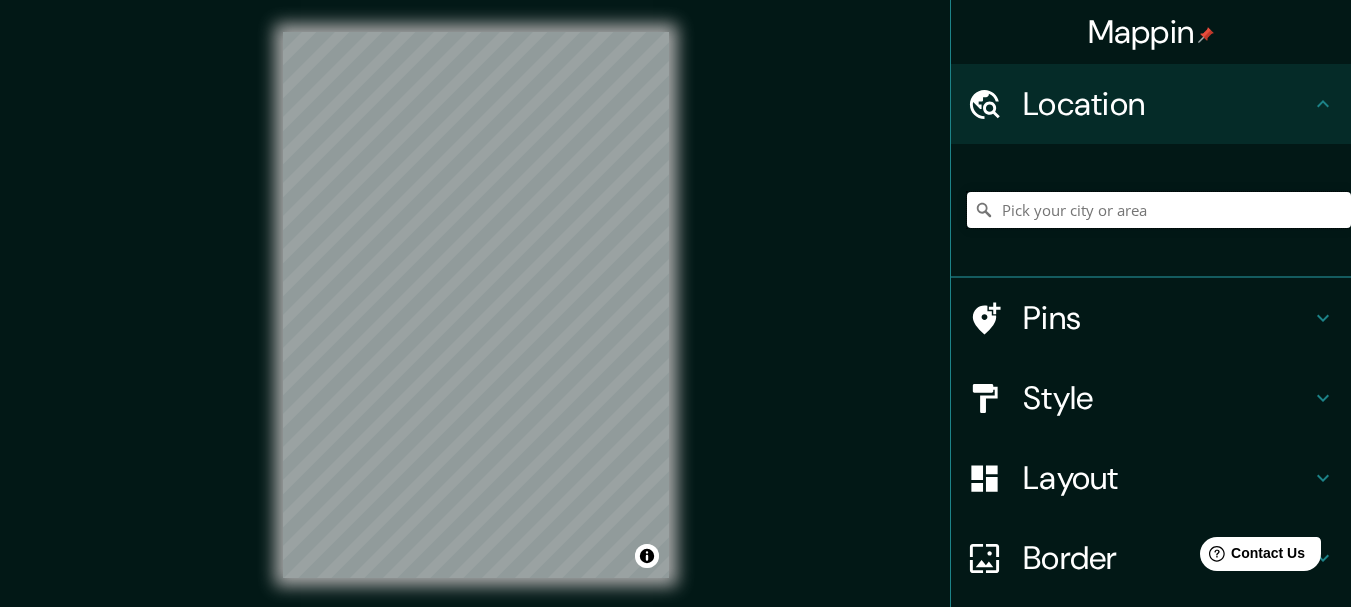 click at bounding box center [1159, 210] 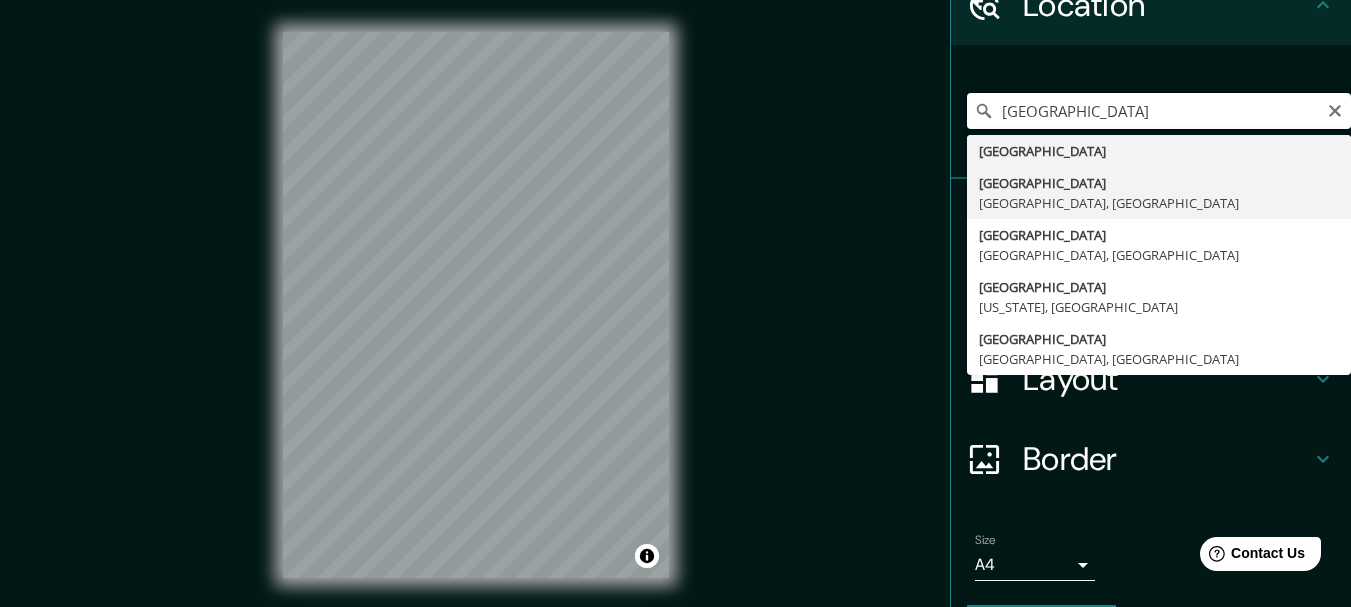 scroll, scrollTop: 151, scrollLeft: 0, axis: vertical 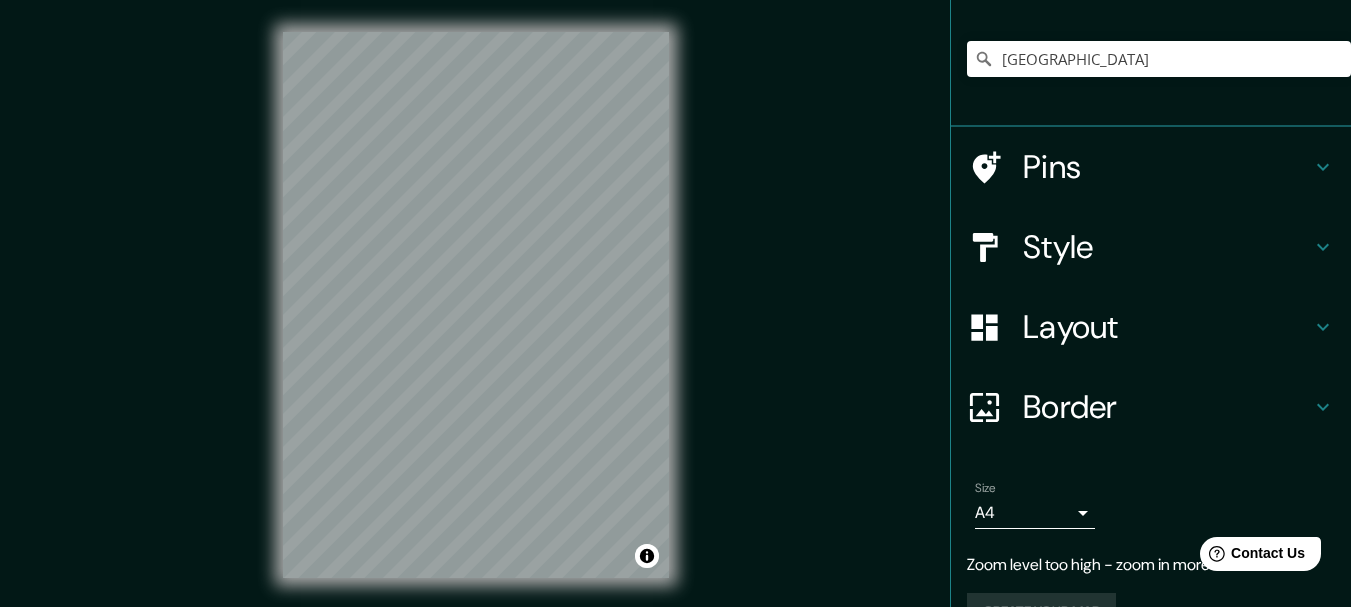 click on "Pins" at bounding box center (1167, 167) 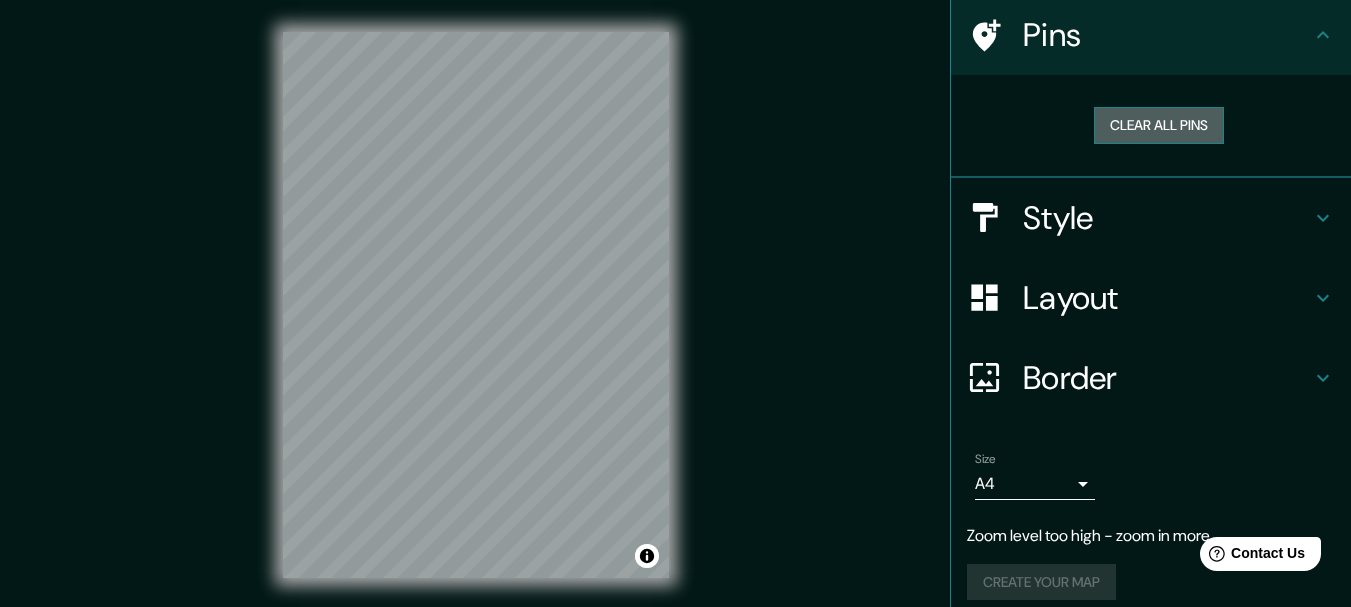 click on "Clear all pins" at bounding box center [1159, 125] 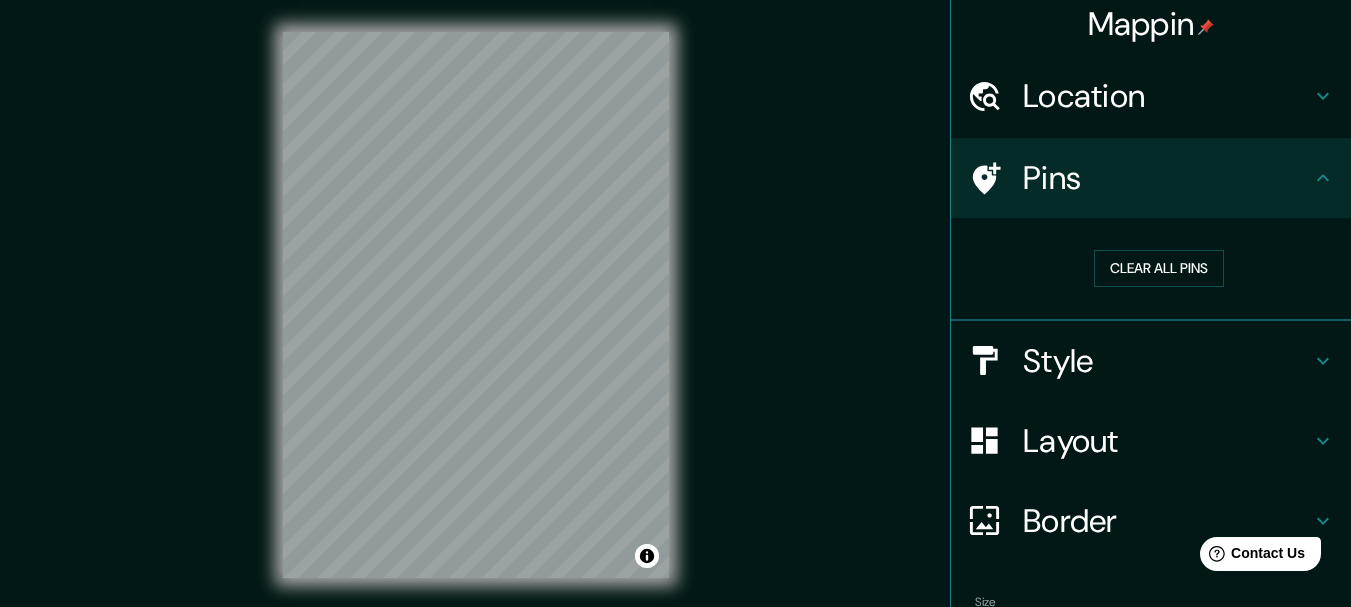 scroll, scrollTop: 0, scrollLeft: 0, axis: both 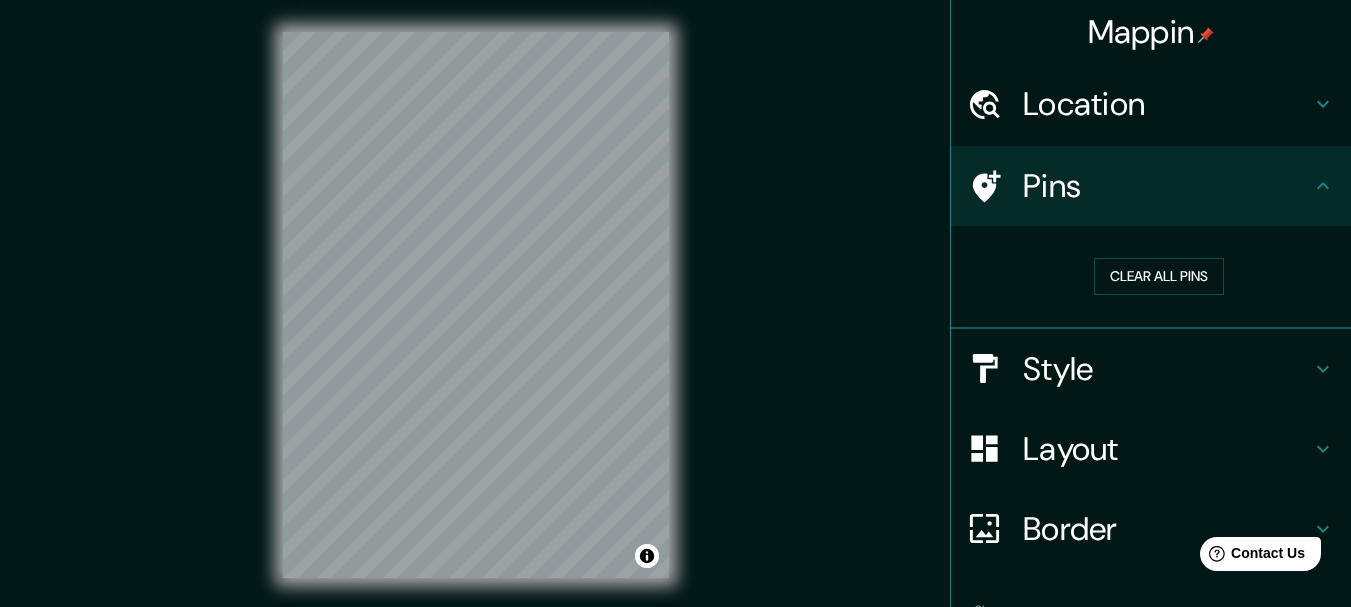 click on "Pins" at bounding box center (1167, 186) 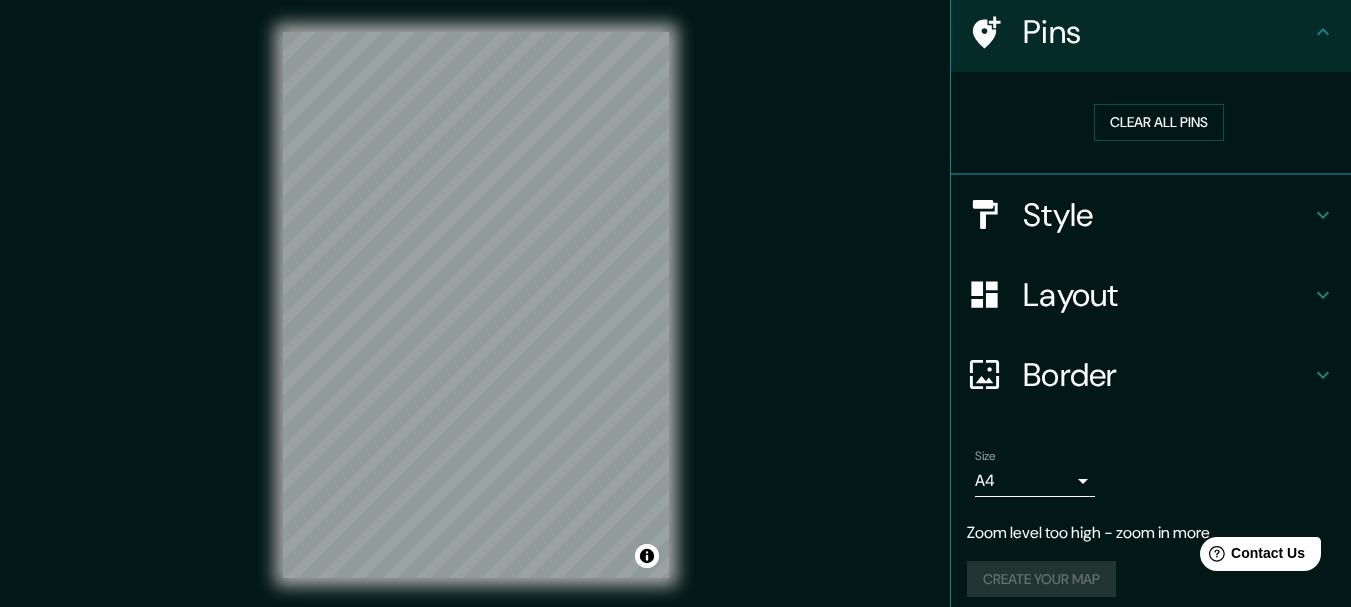 scroll, scrollTop: 168, scrollLeft: 0, axis: vertical 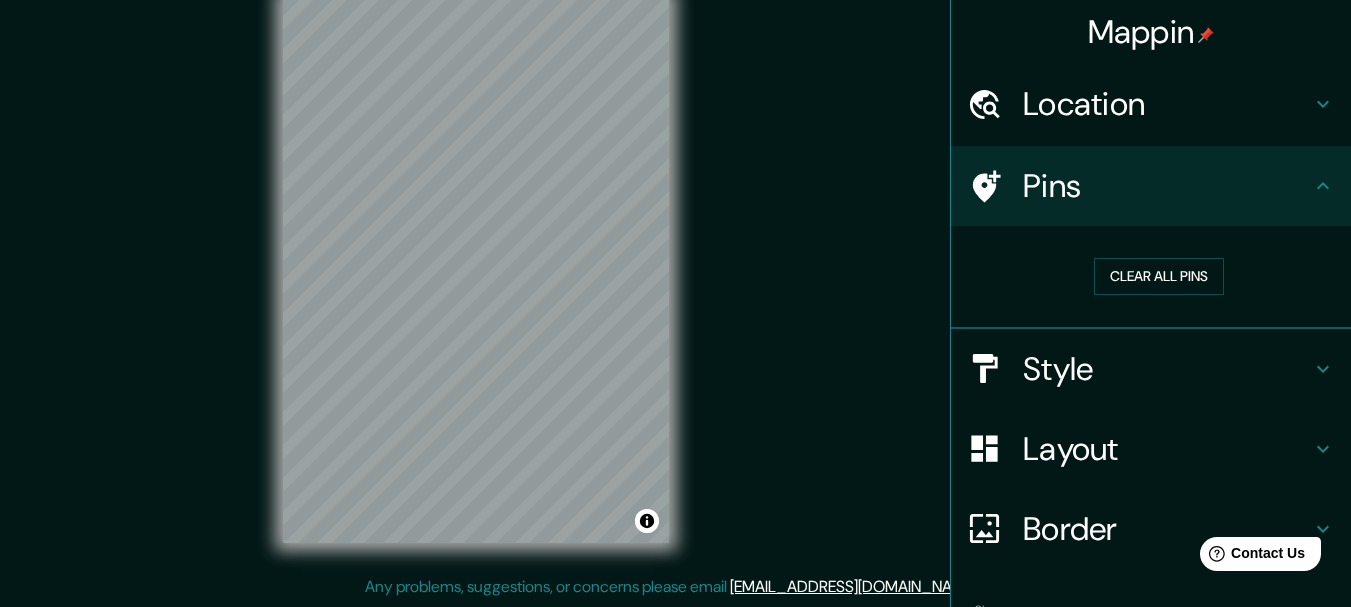 click on "Location" at bounding box center [1167, 104] 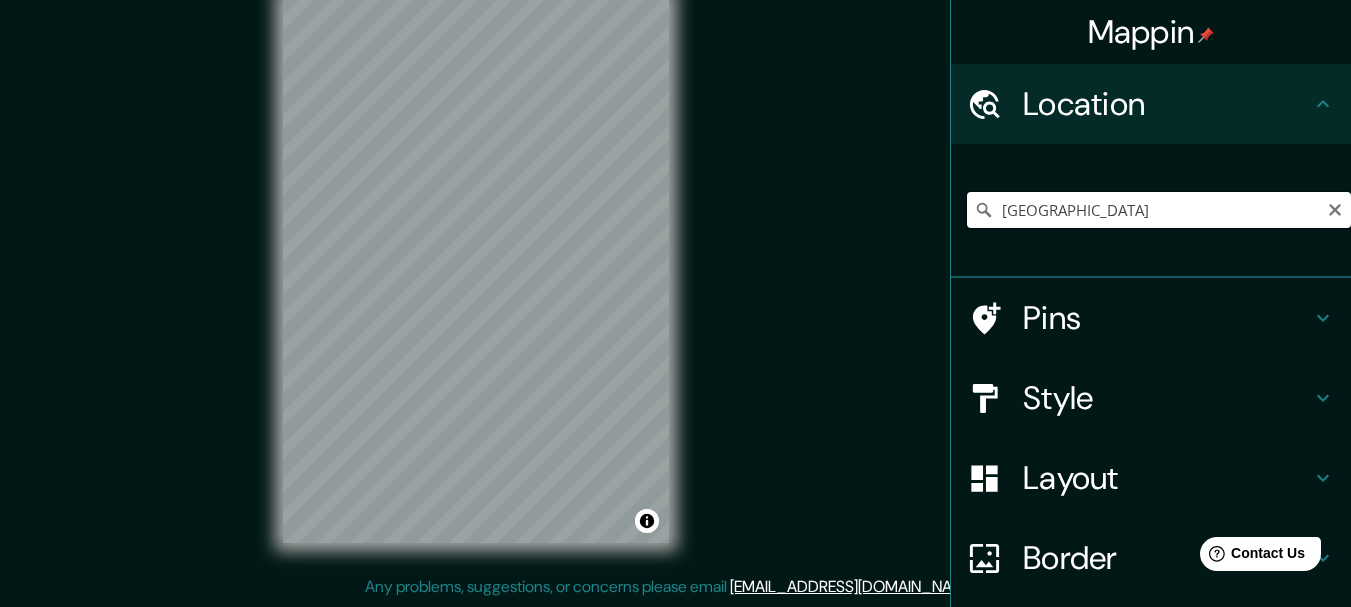 click on "[GEOGRAPHIC_DATA]" at bounding box center [1159, 210] 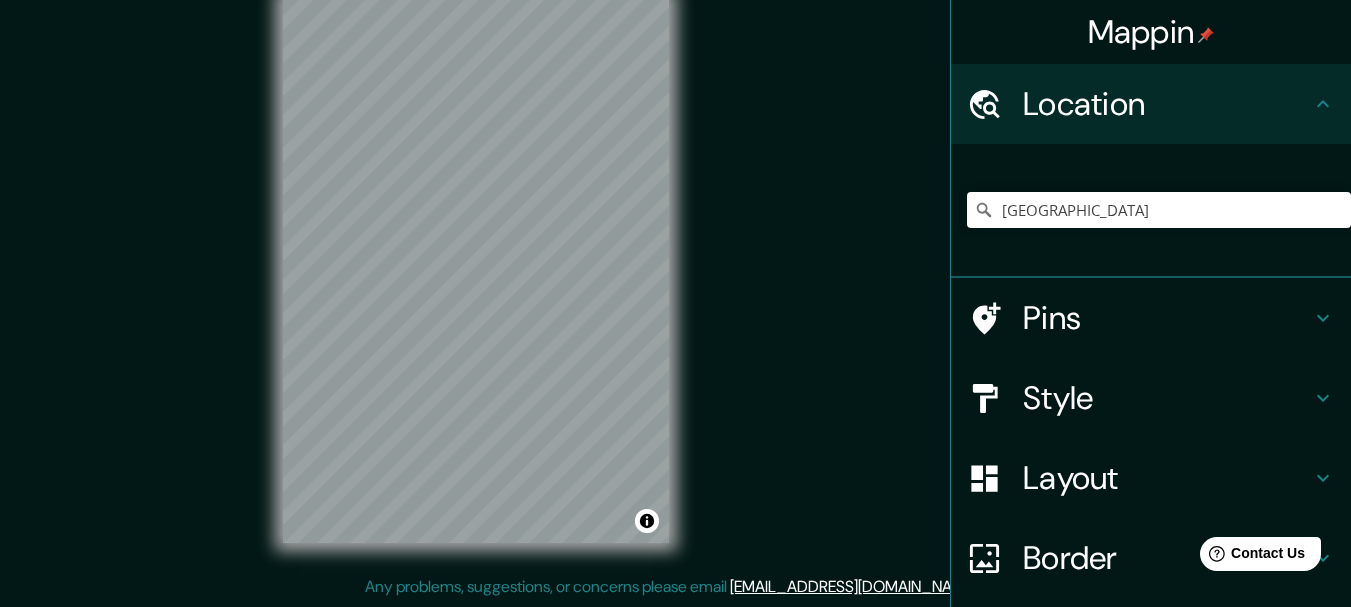 drag, startPoint x: 678, startPoint y: 239, endPoint x: 807, endPoint y: 244, distance: 129.09686 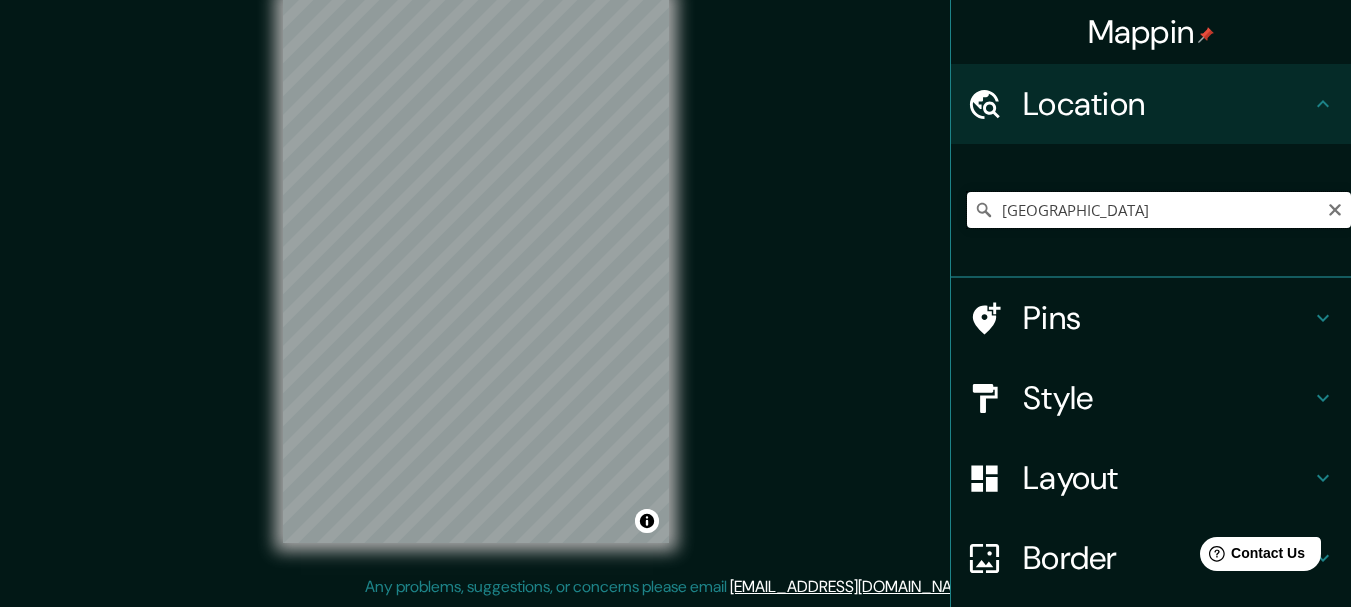 click on "[GEOGRAPHIC_DATA]" at bounding box center (1159, 210) 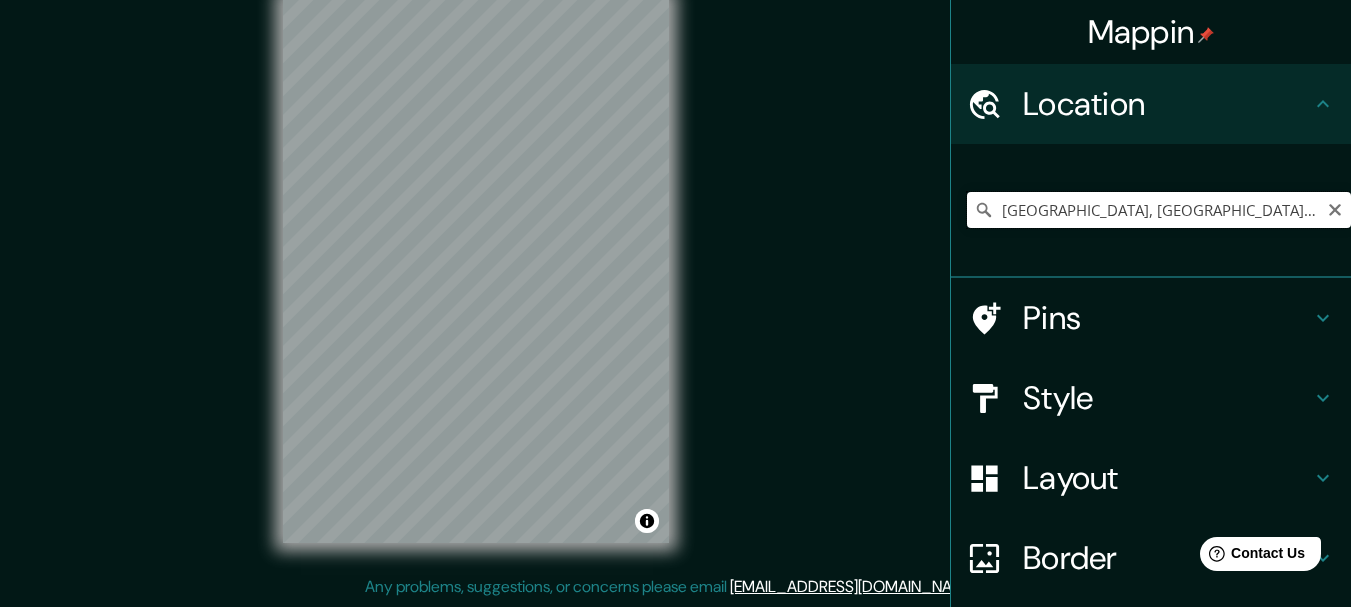 click on "[GEOGRAPHIC_DATA], [GEOGRAPHIC_DATA], [GEOGRAPHIC_DATA]" at bounding box center (1159, 210) 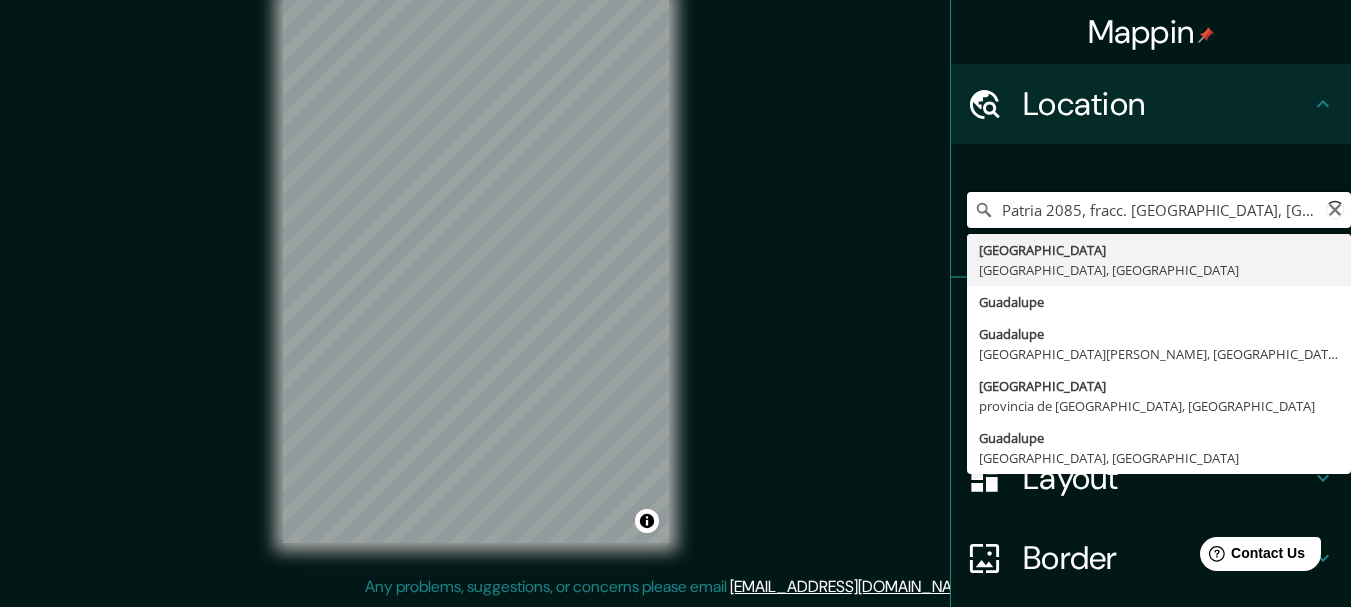 scroll, scrollTop: 0, scrollLeft: 214, axis: horizontal 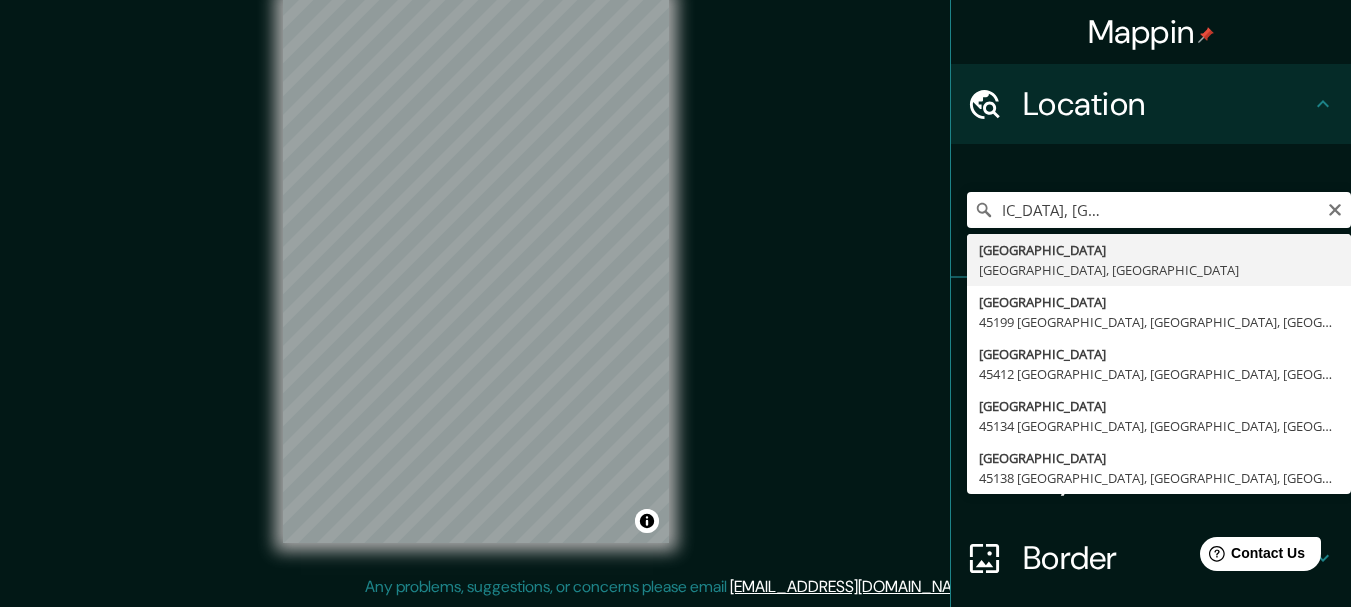 type on "[GEOGRAPHIC_DATA], [GEOGRAPHIC_DATA], [GEOGRAPHIC_DATA]" 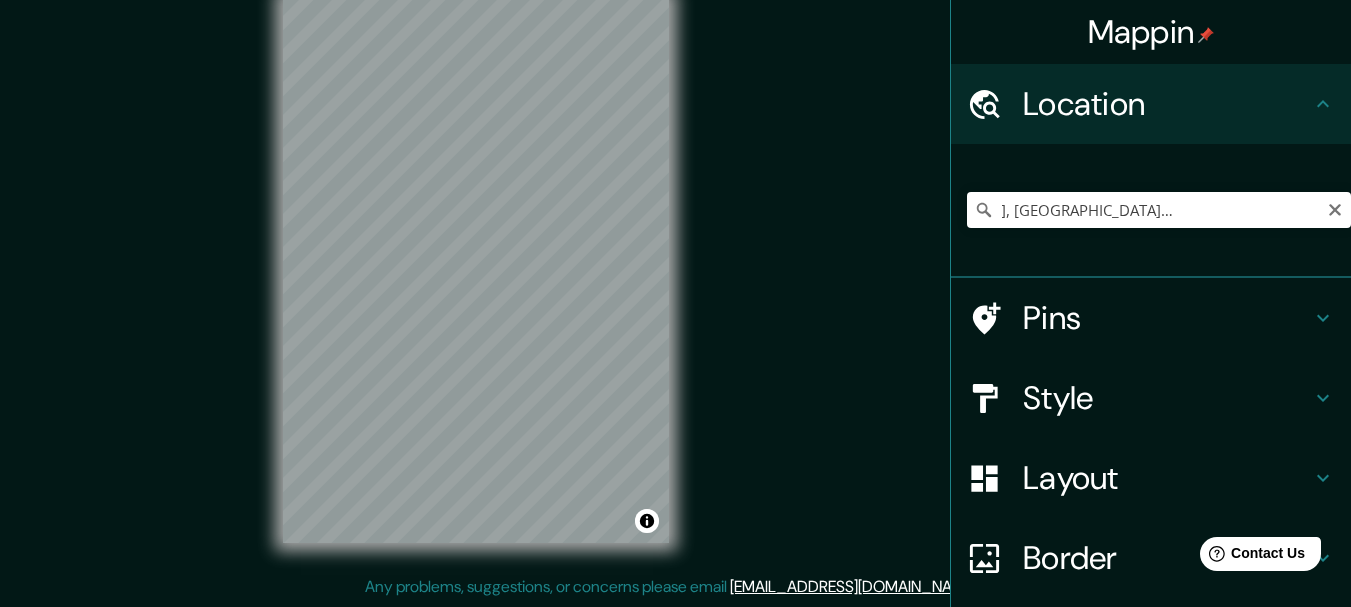 scroll, scrollTop: 0, scrollLeft: 0, axis: both 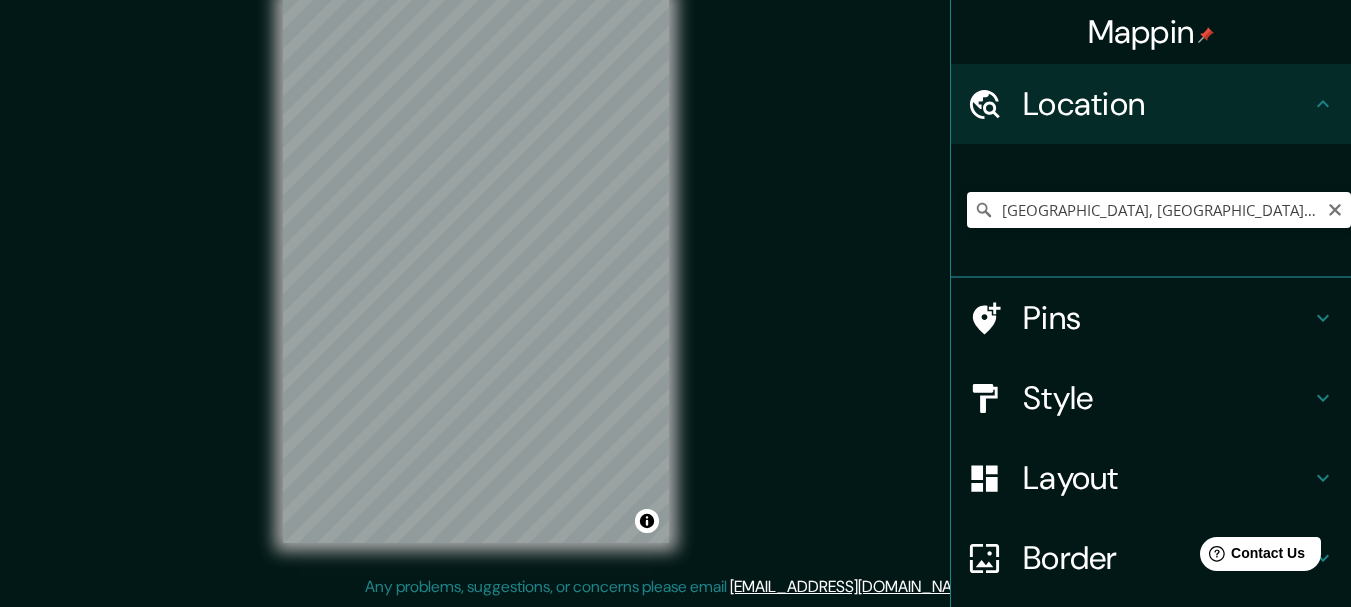click on "Pins" at bounding box center (1167, 318) 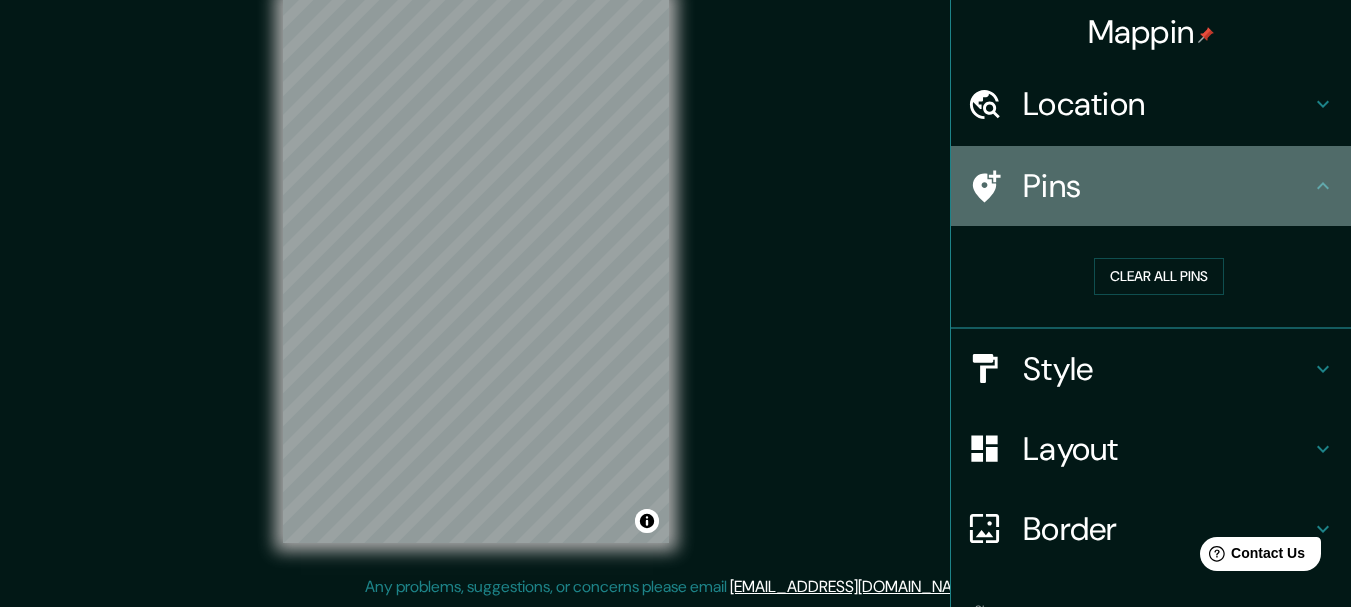 click at bounding box center (995, 186) 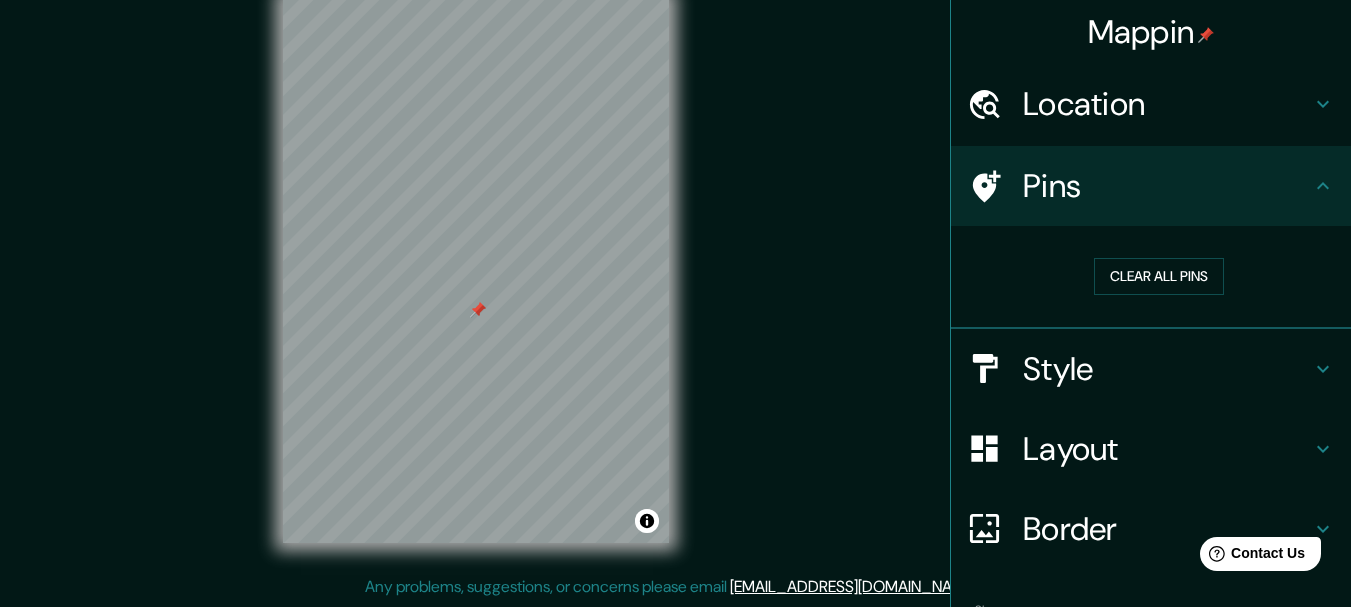click on "Style" at bounding box center [1151, 369] 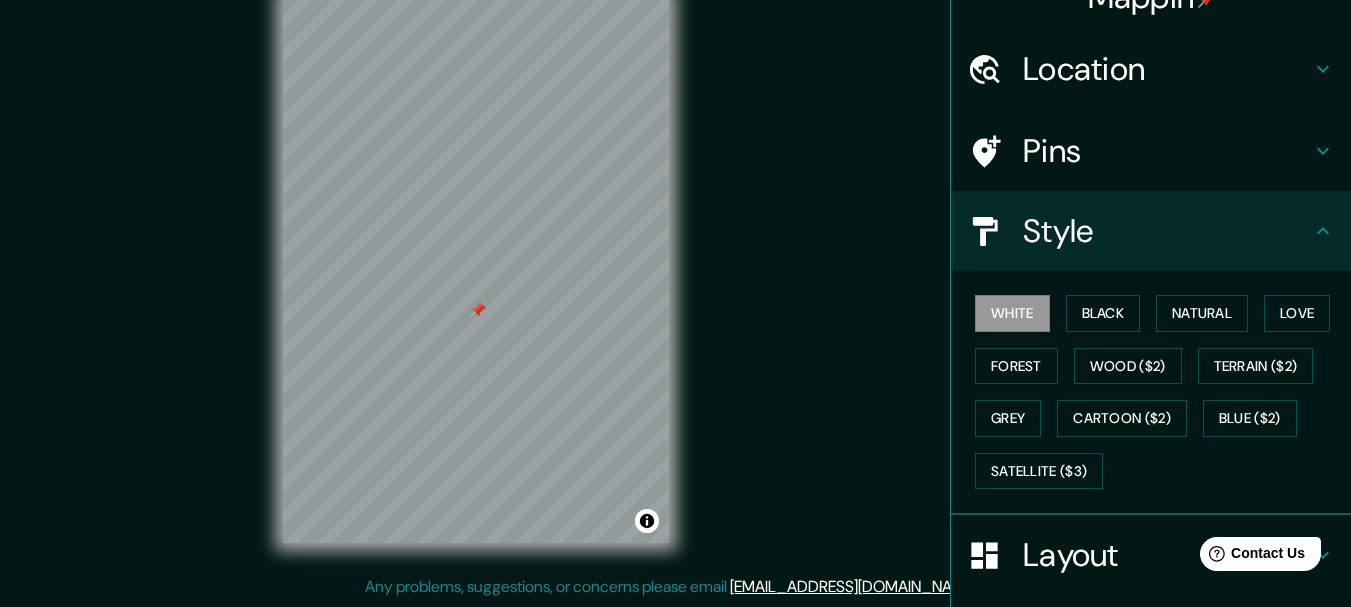 scroll, scrollTop: 54, scrollLeft: 0, axis: vertical 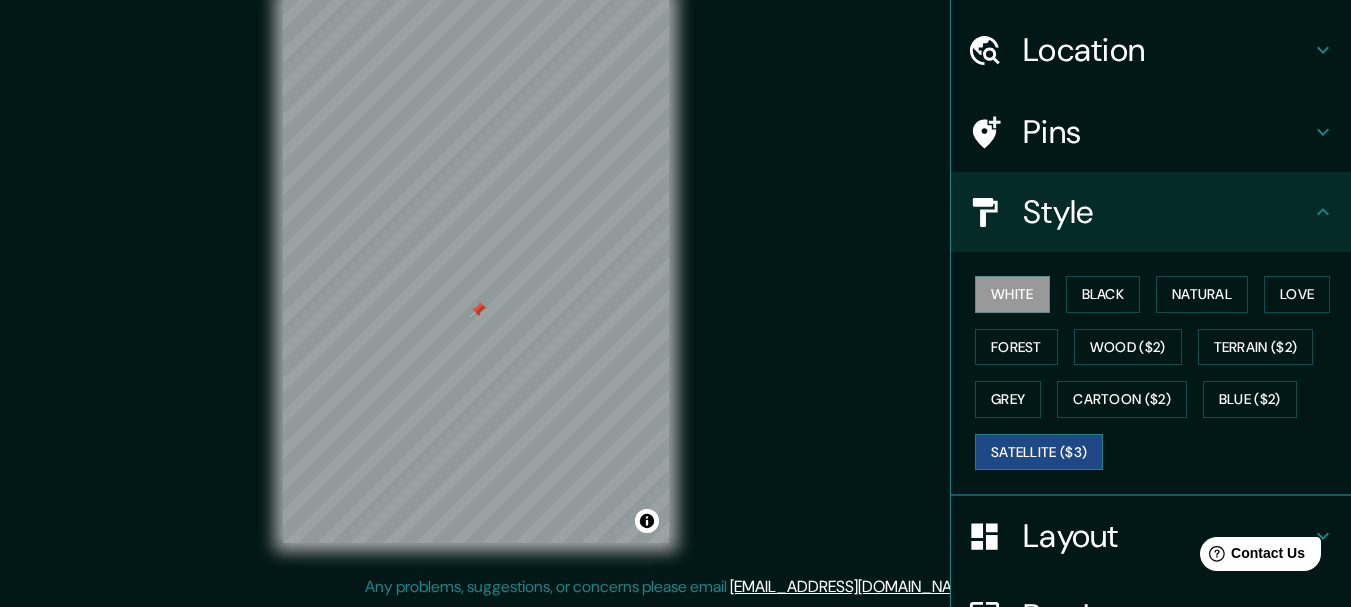 click on "Satellite ($3)" at bounding box center [1039, 452] 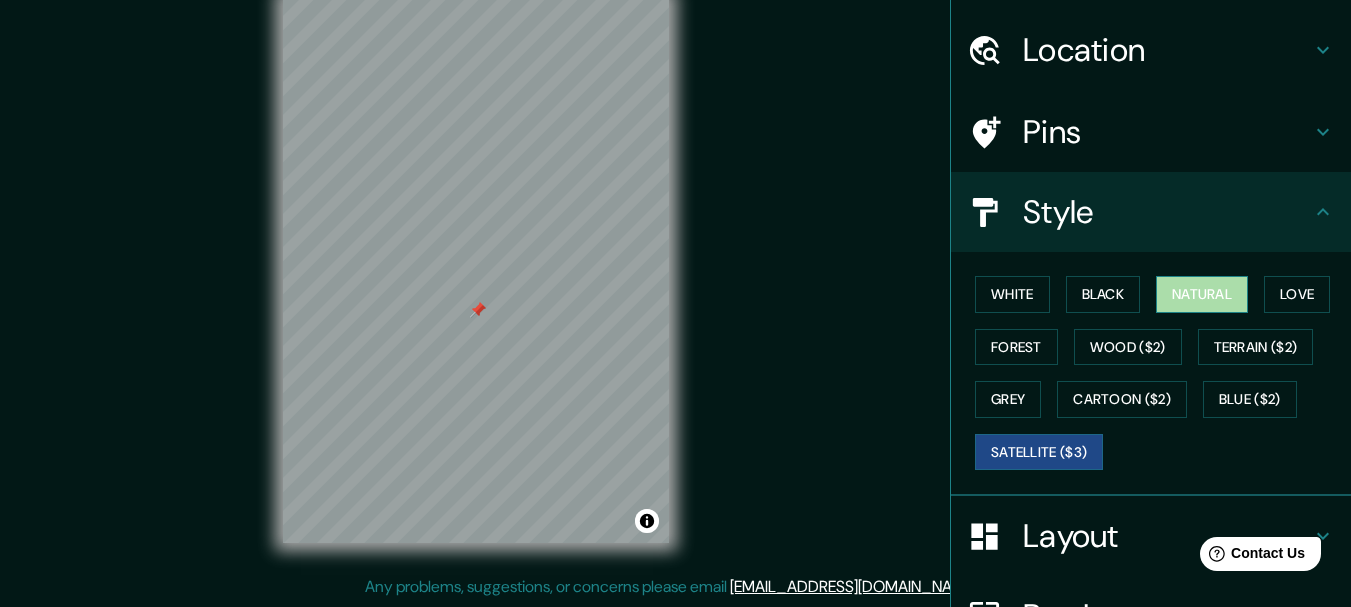 click on "Natural" at bounding box center (1202, 294) 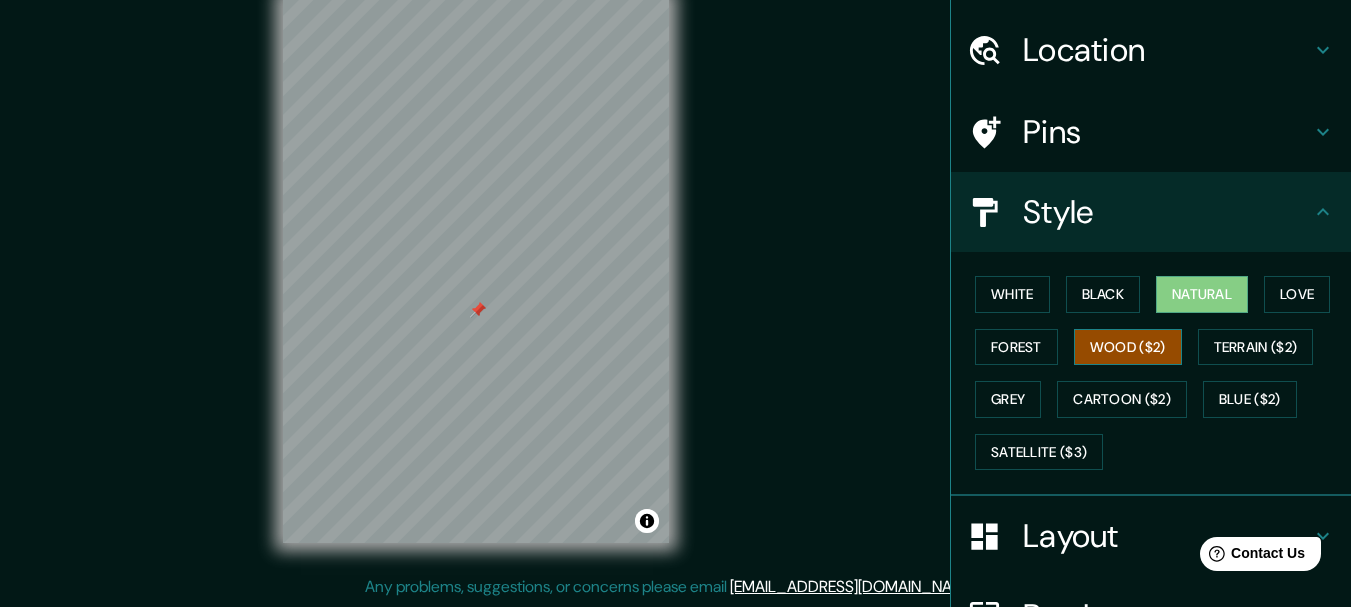 click on "Wood ($2)" at bounding box center [1128, 347] 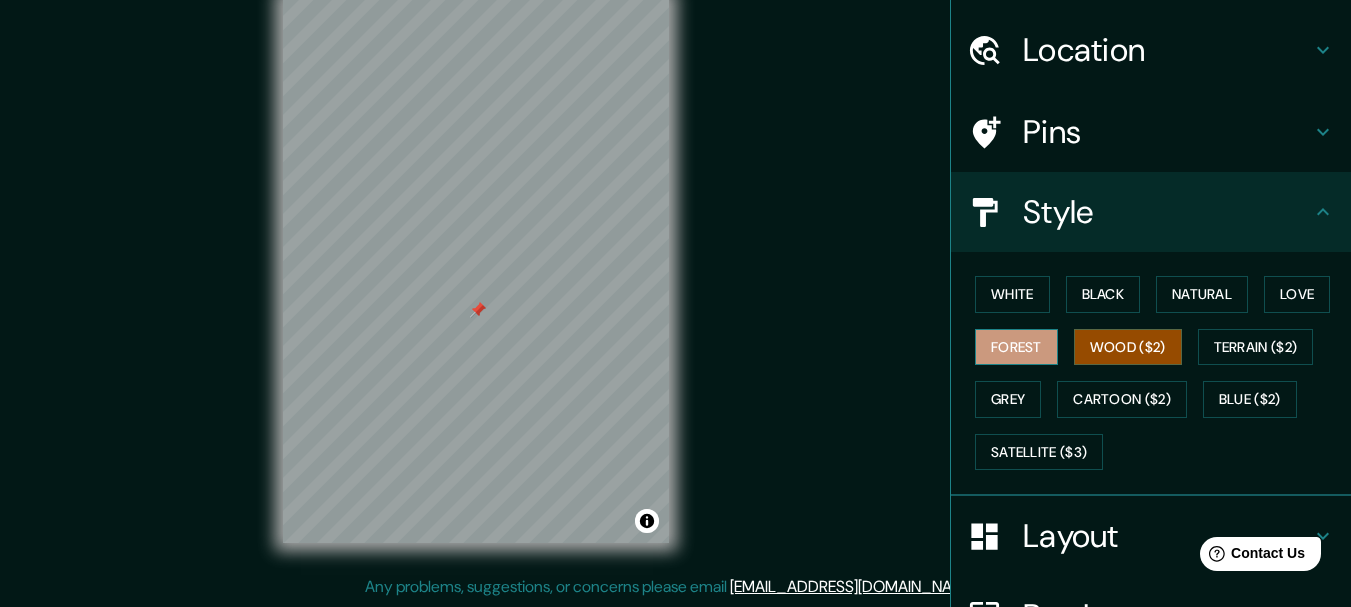 click on "Forest" at bounding box center (1016, 347) 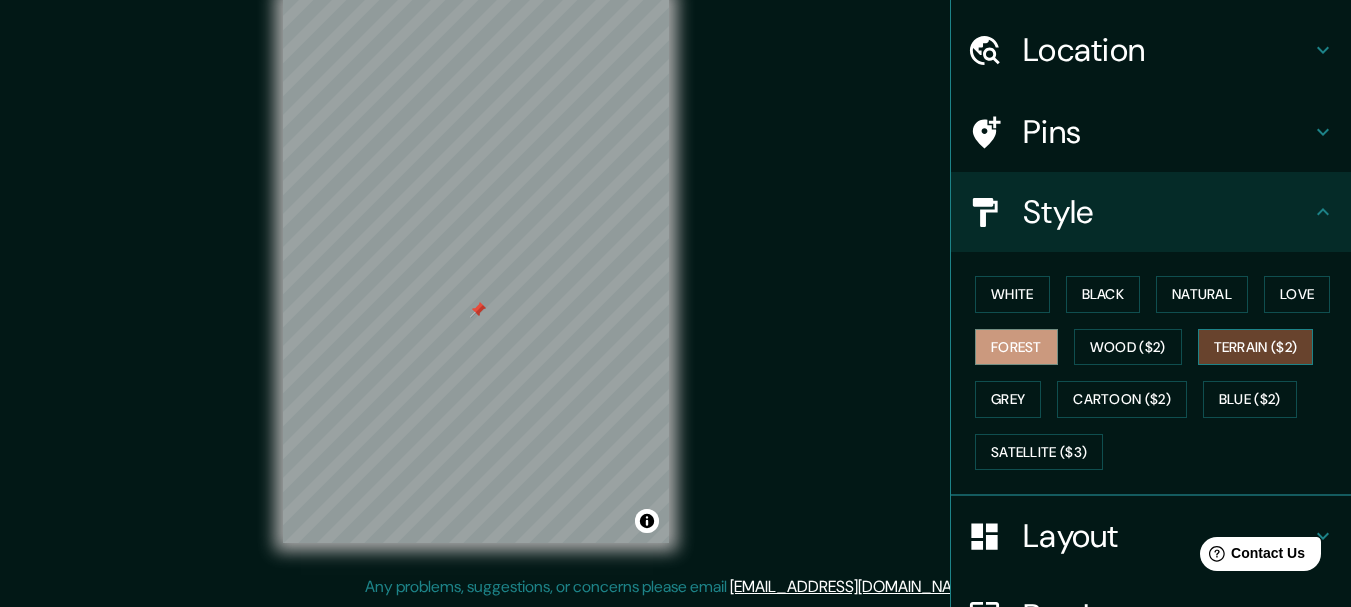 click on "Terrain ($2)" at bounding box center (1256, 347) 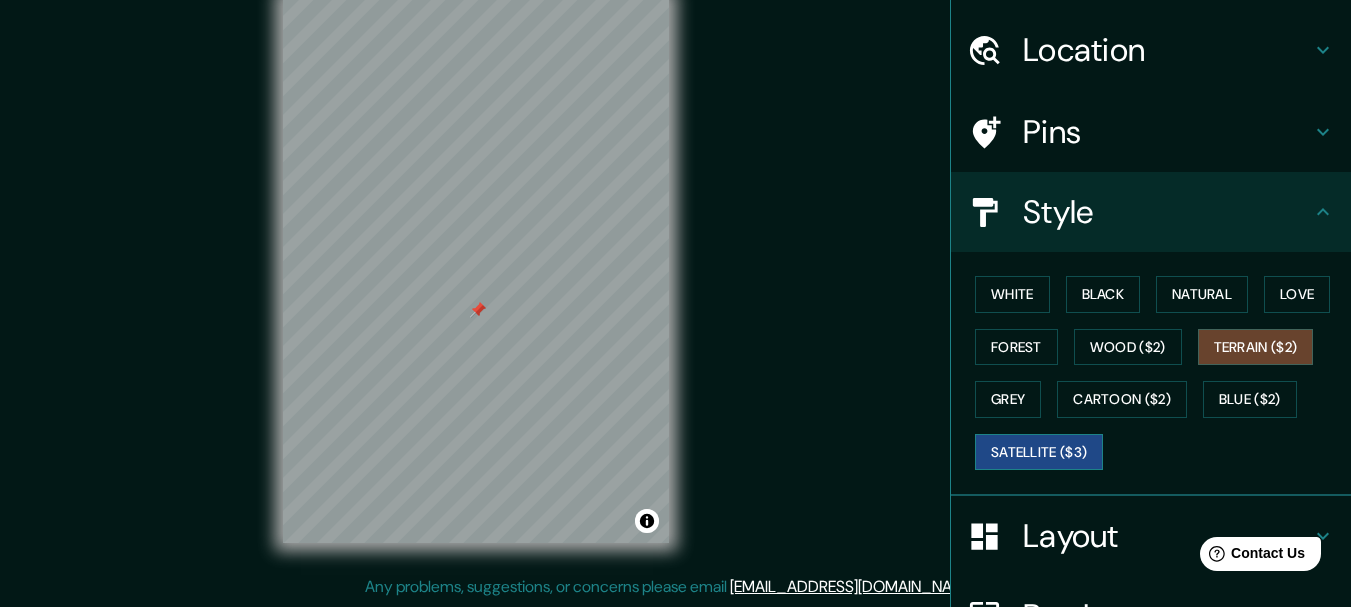 click on "Satellite ($3)" at bounding box center (1039, 452) 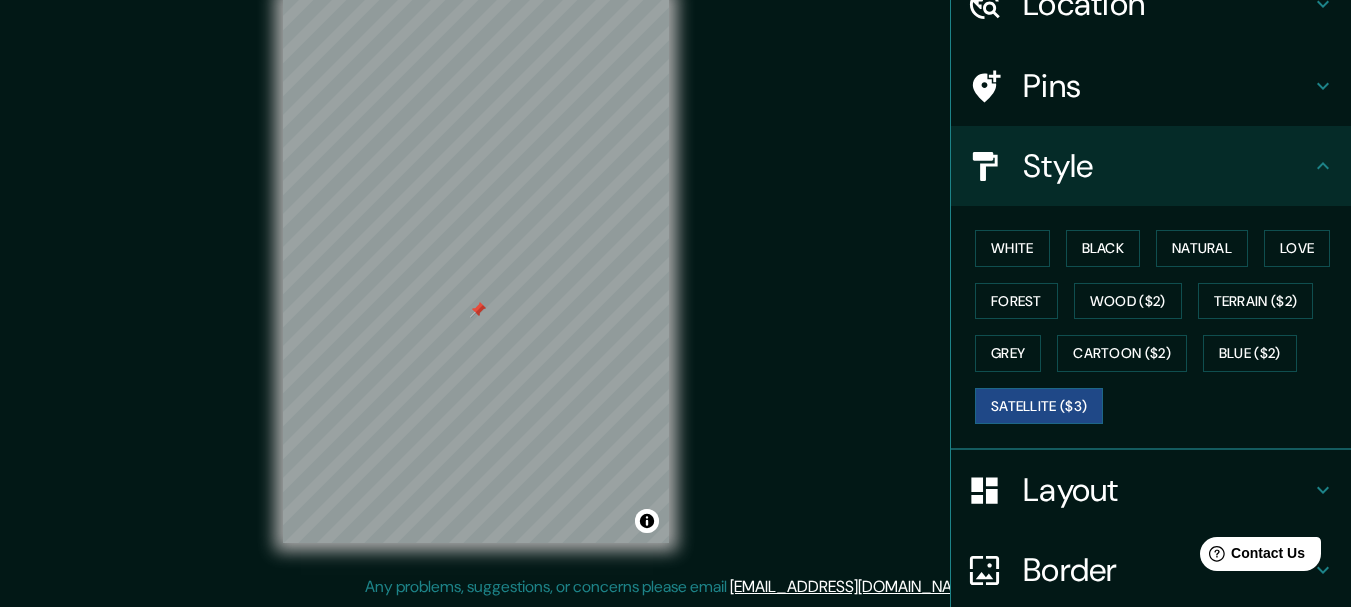 scroll, scrollTop: 125, scrollLeft: 0, axis: vertical 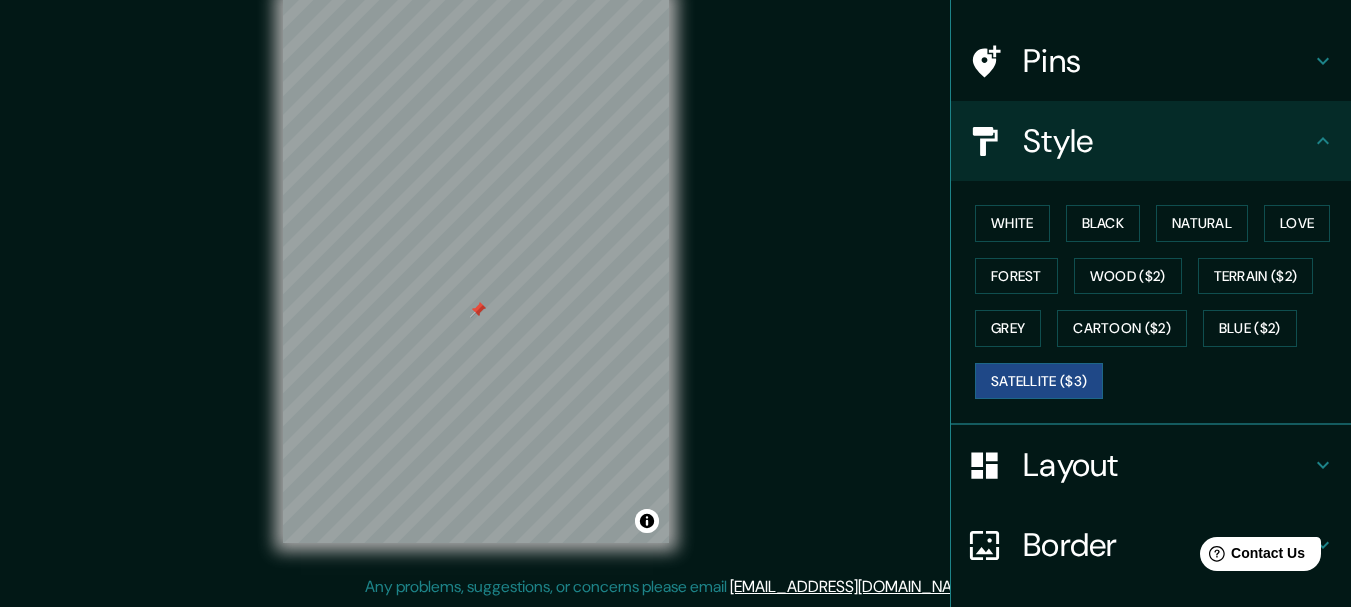 click on "Layout" at bounding box center (1167, 465) 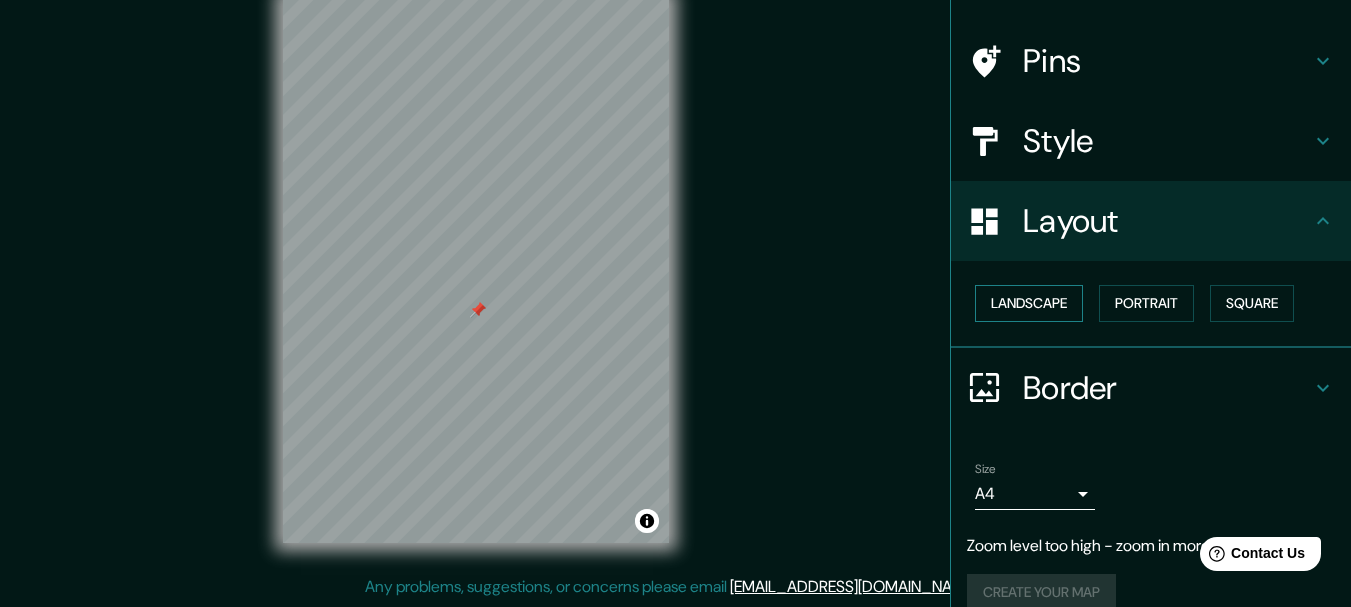 click on "Landscape" at bounding box center (1029, 303) 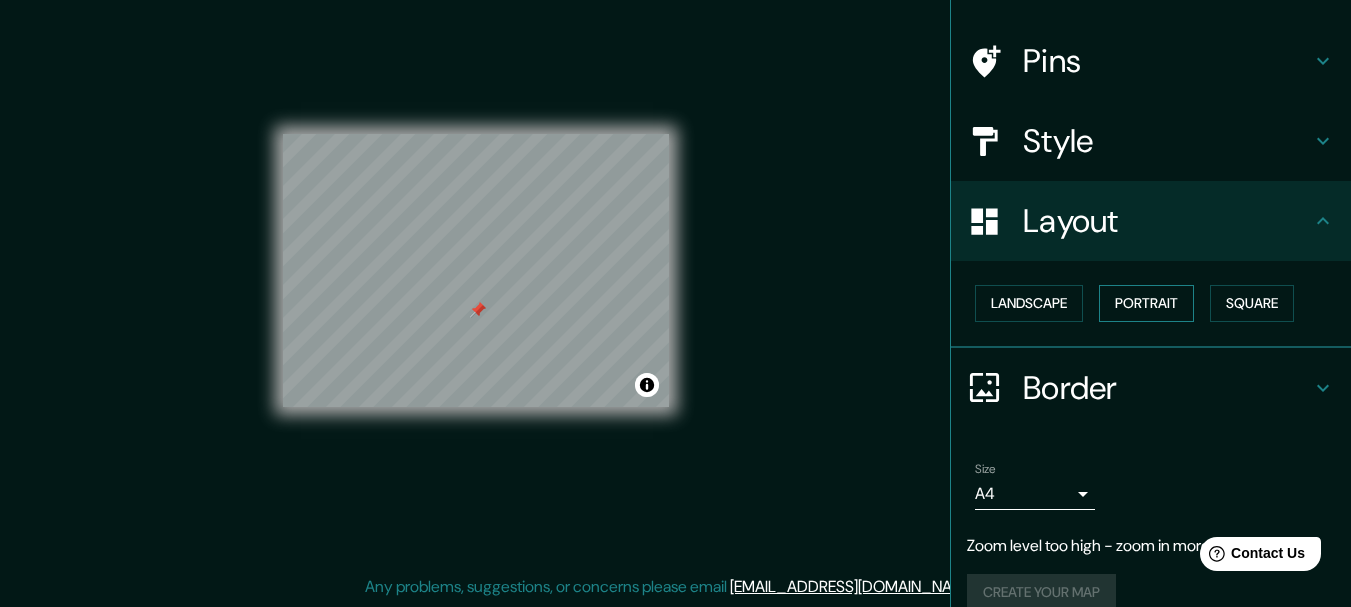 click on "Portrait" at bounding box center (1146, 303) 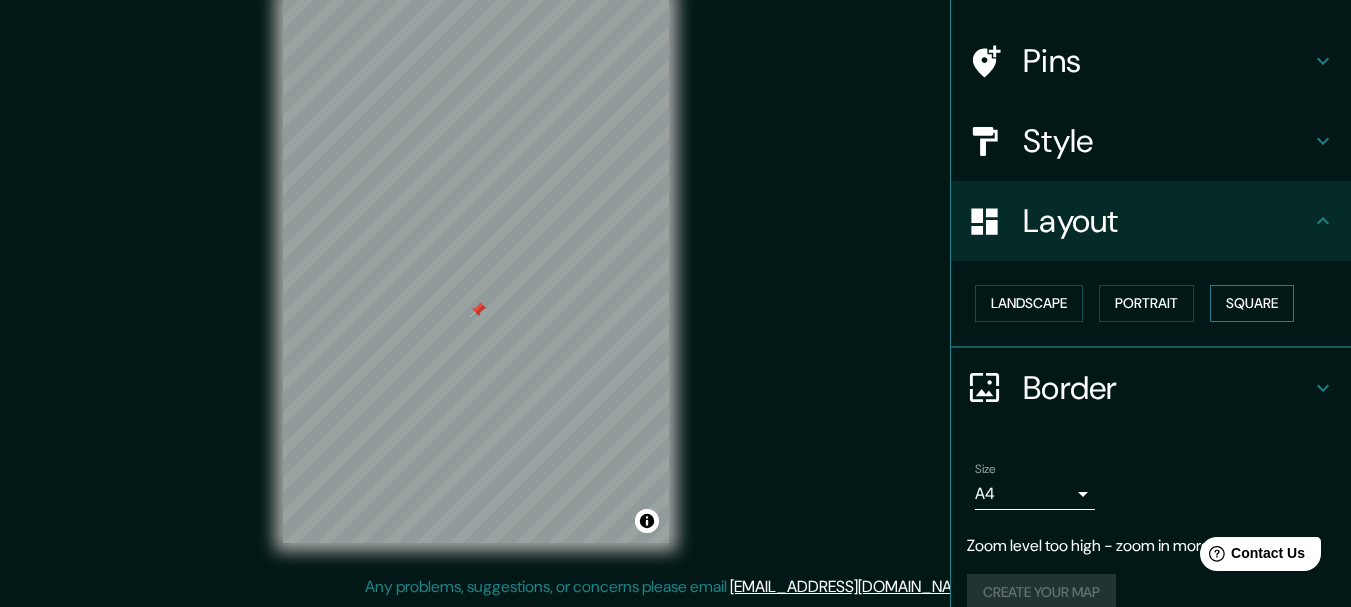 click on "Square" at bounding box center [1252, 303] 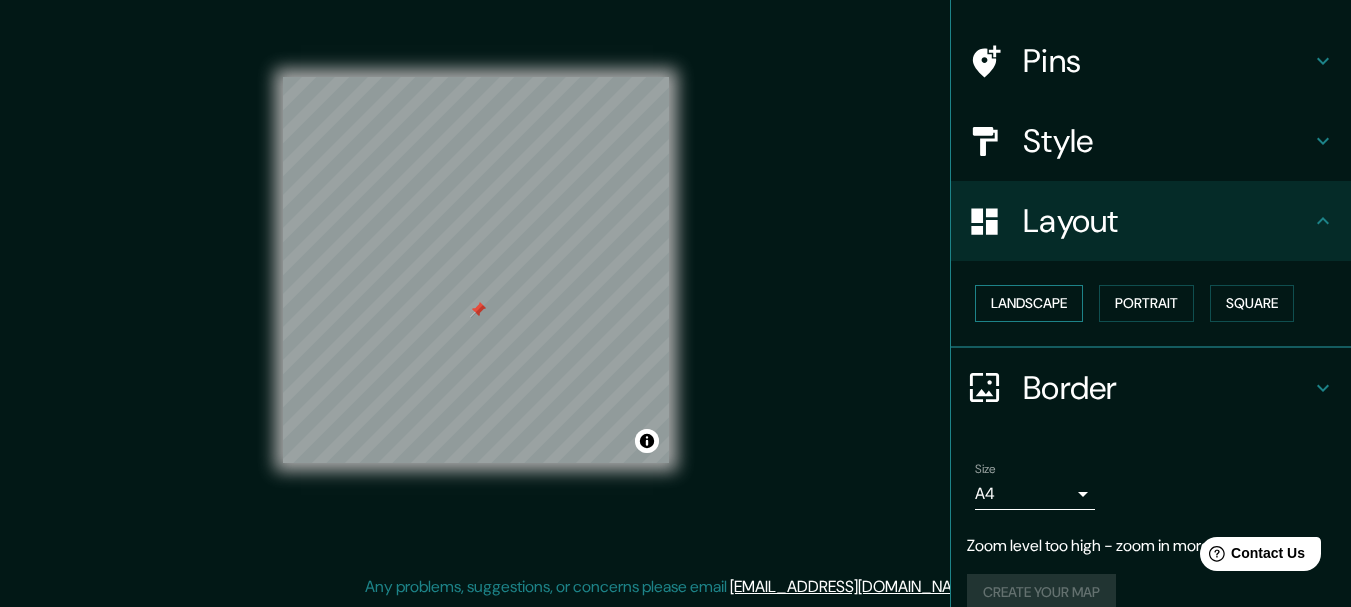click on "Landscape" at bounding box center [1029, 303] 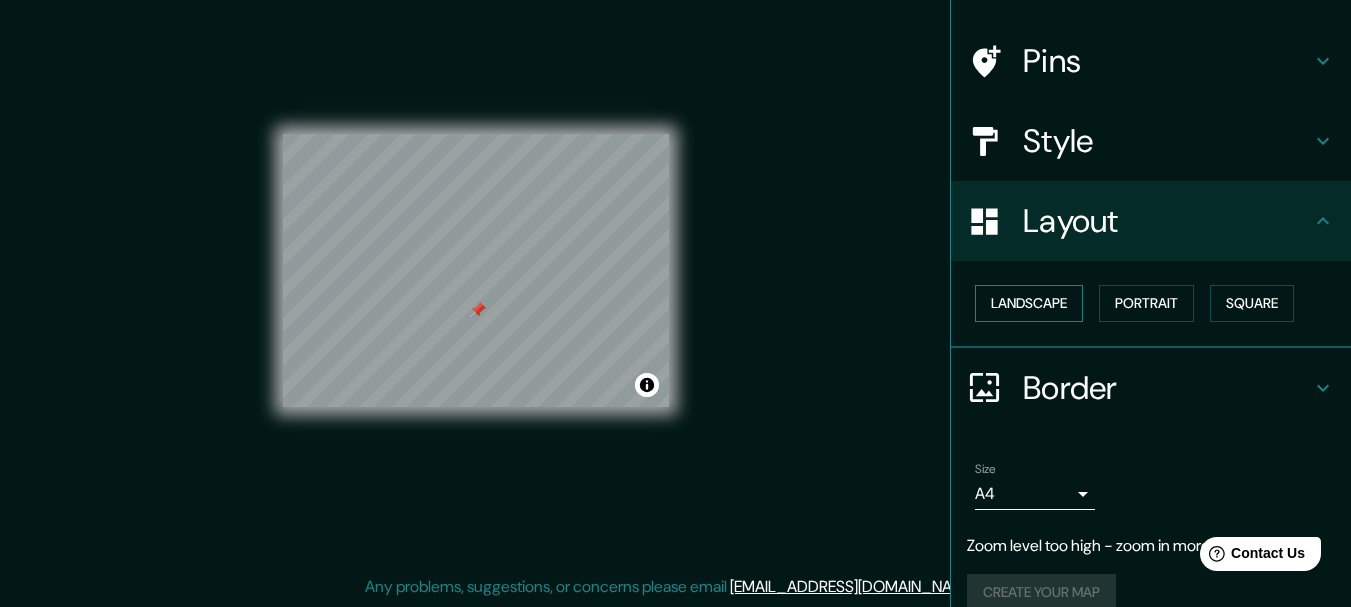 scroll, scrollTop: 152, scrollLeft: 0, axis: vertical 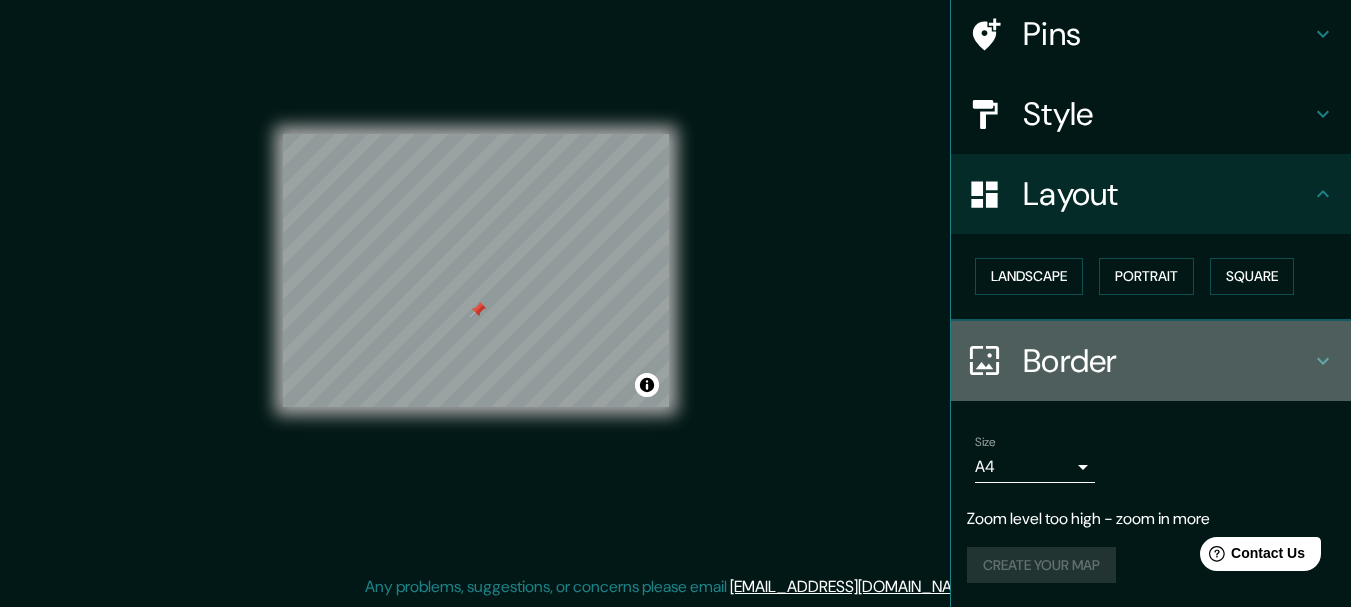 click on "Border" at bounding box center (1167, 361) 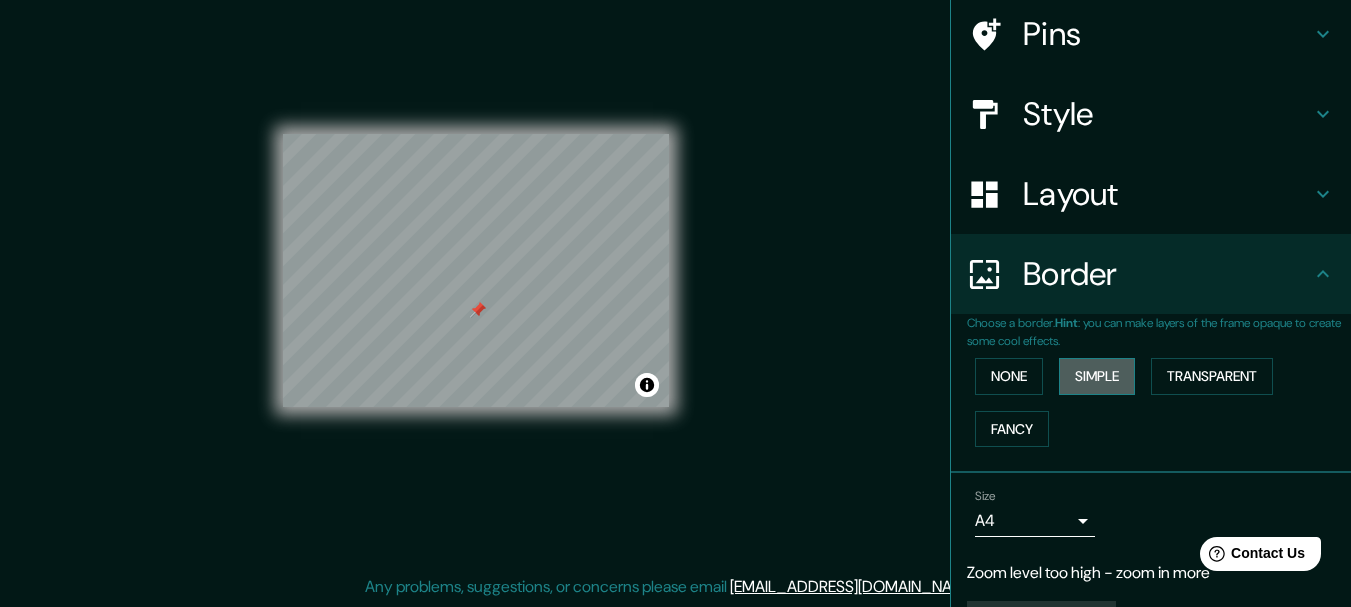 click on "Simple" at bounding box center (1097, 376) 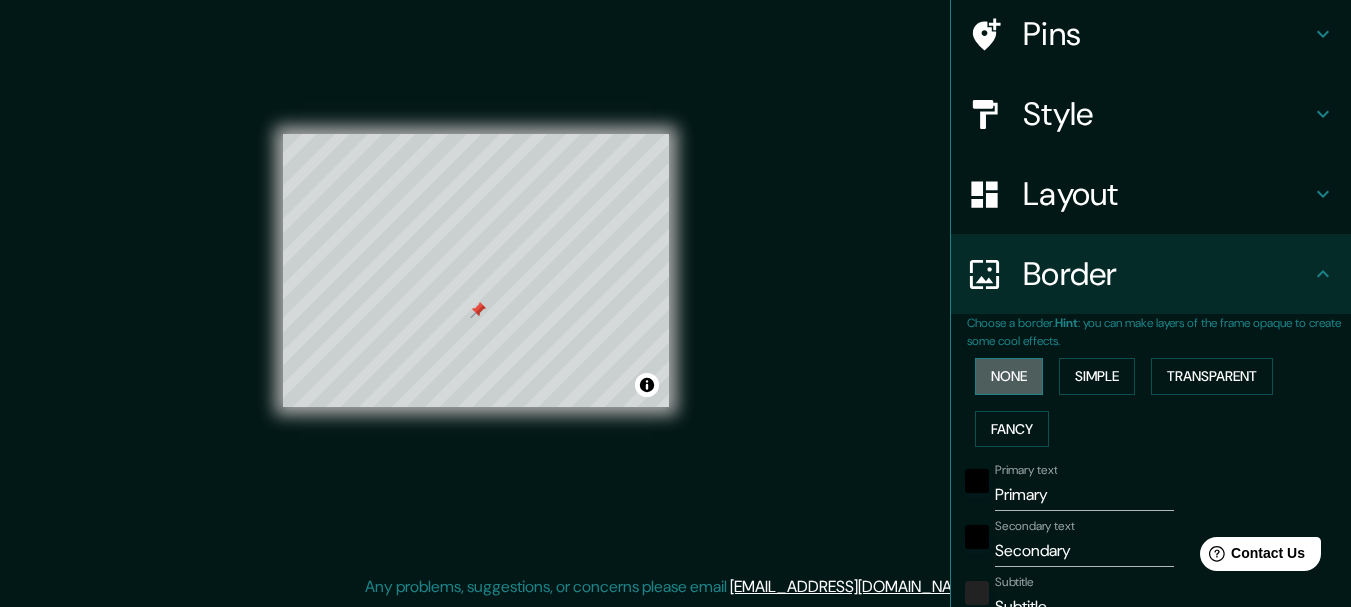 click on "None" at bounding box center (1009, 376) 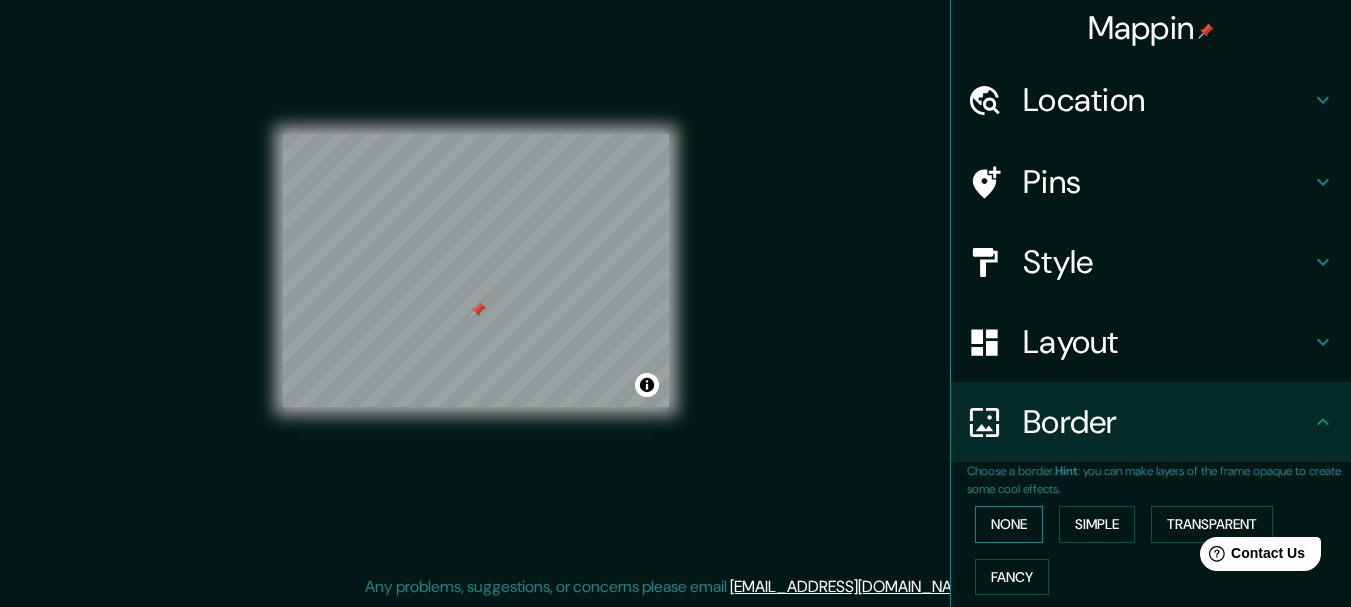 scroll, scrollTop: 0, scrollLeft: 0, axis: both 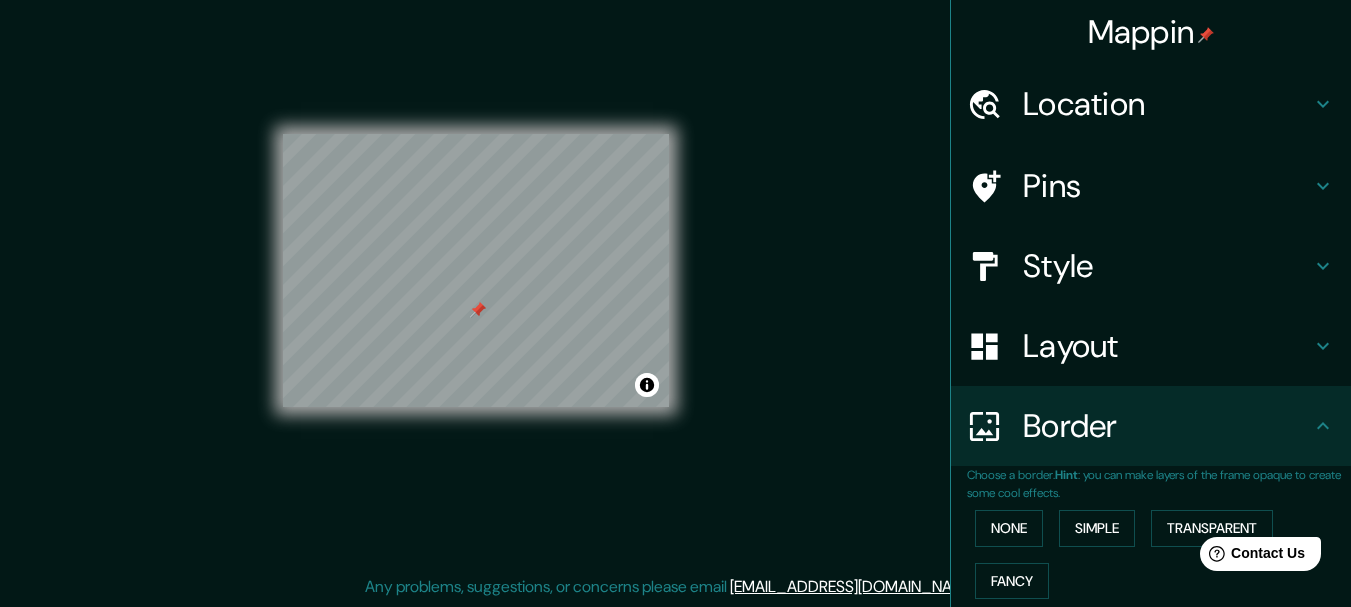 type 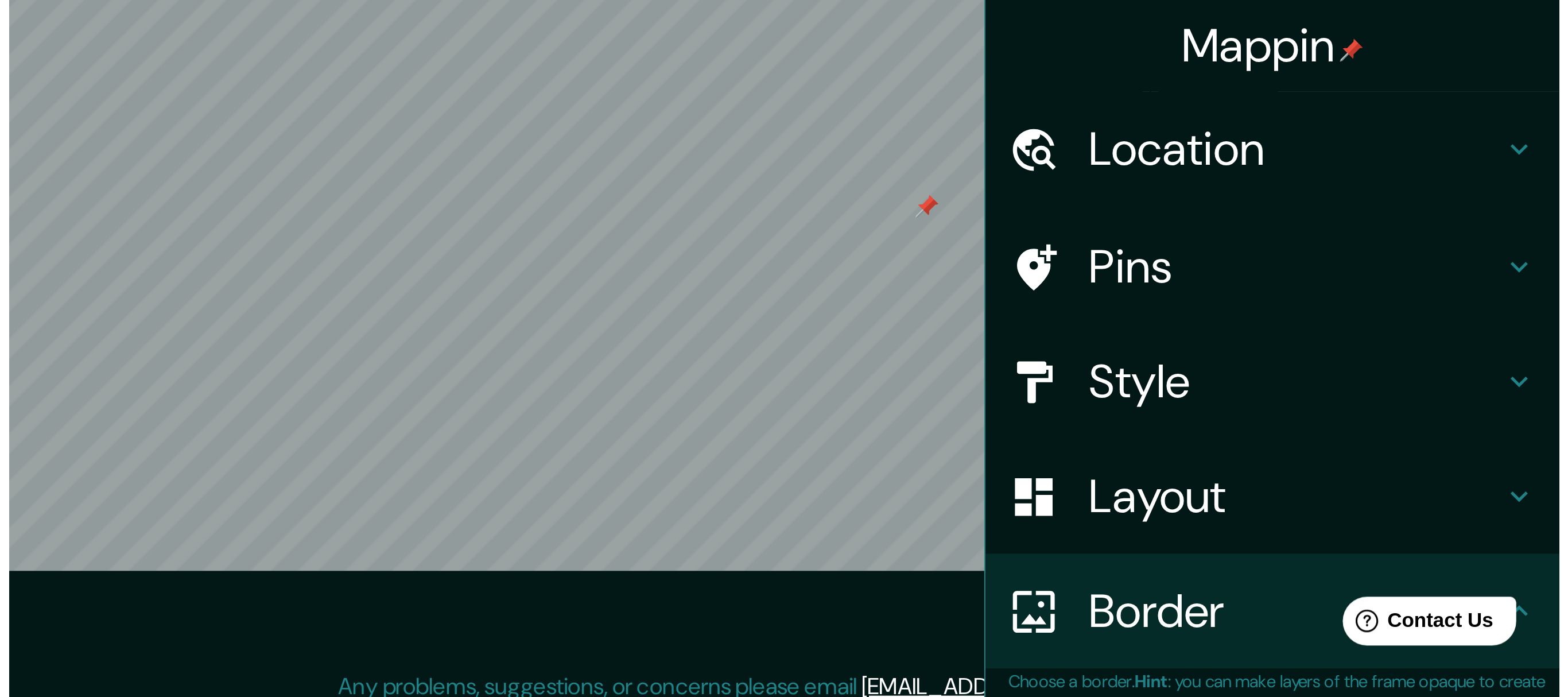 scroll, scrollTop: 0, scrollLeft: 0, axis: both 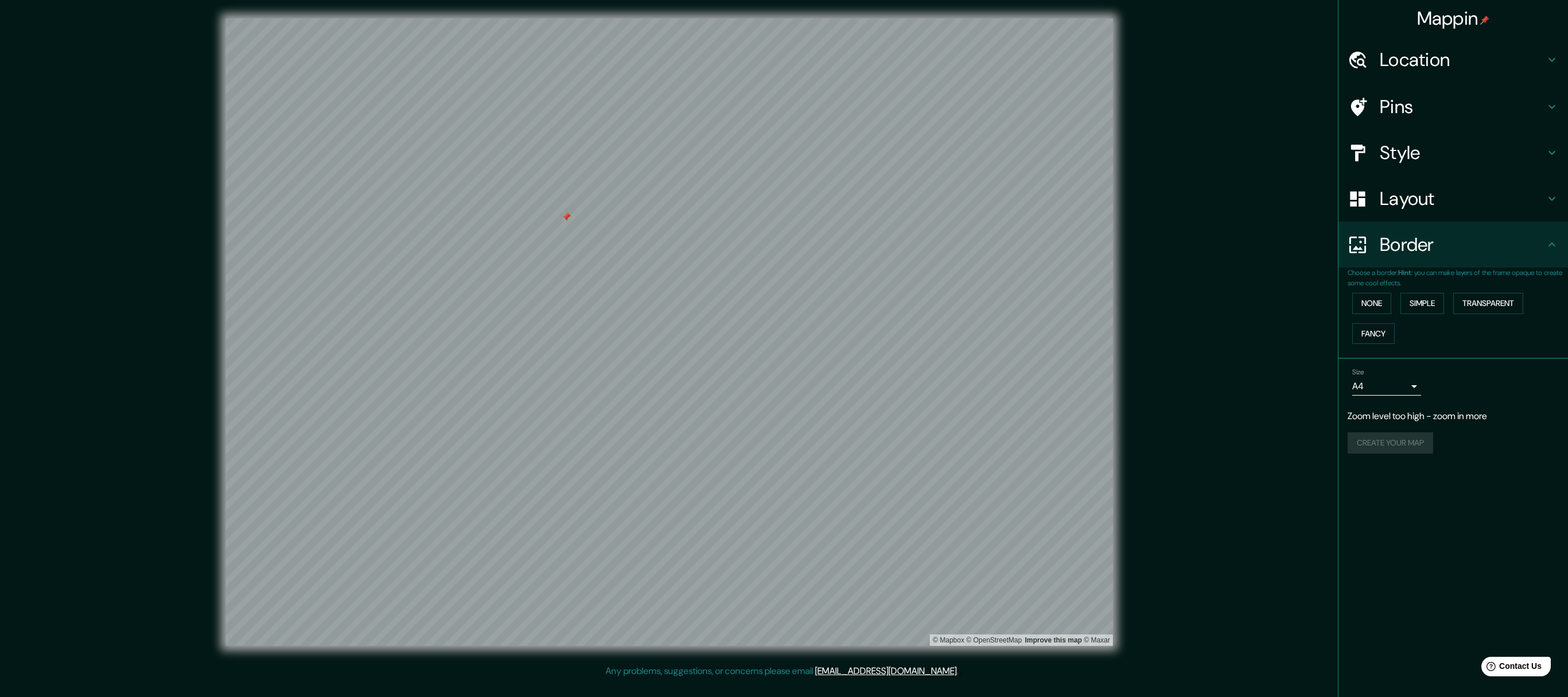click on "Layout" at bounding box center [1462, 199] 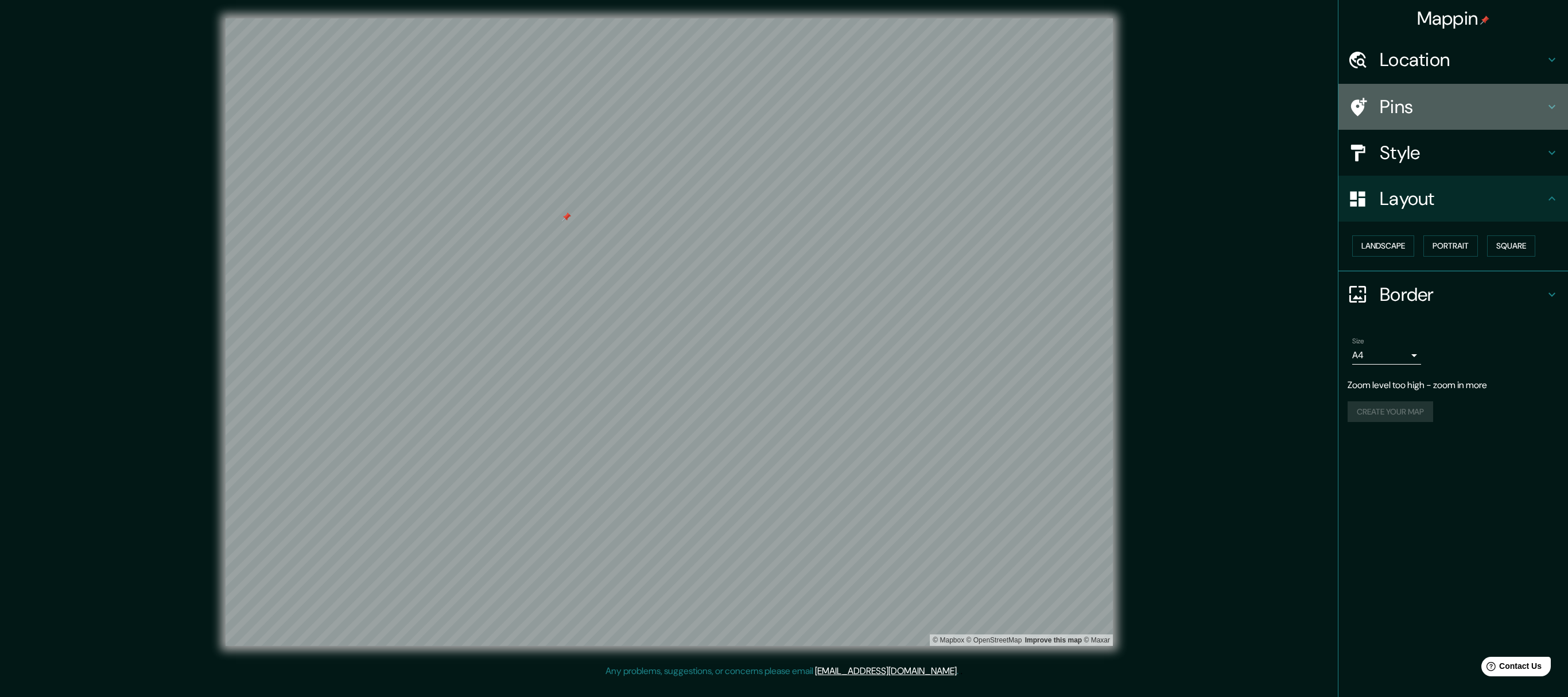 click on "Pins" at bounding box center [1453, 107] 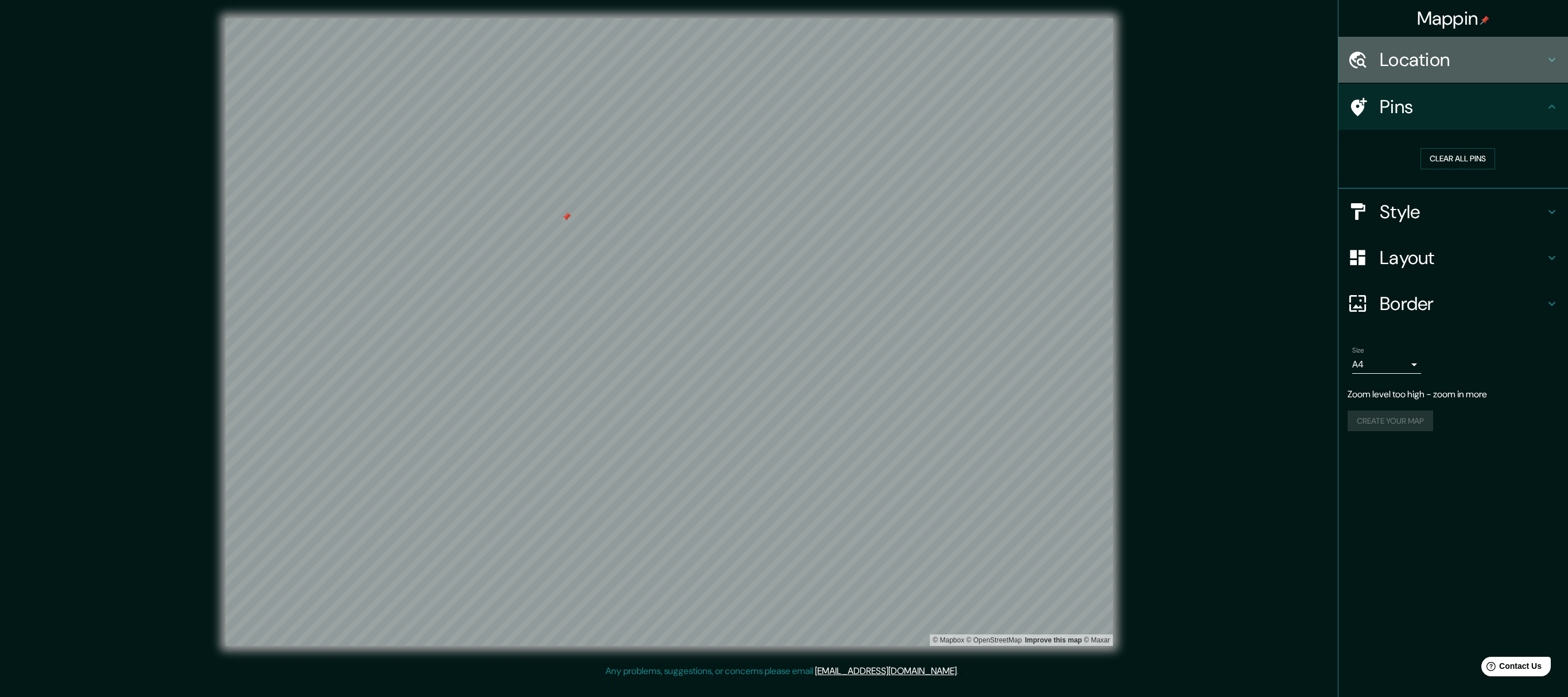 click on "Location" at bounding box center [1462, 60] 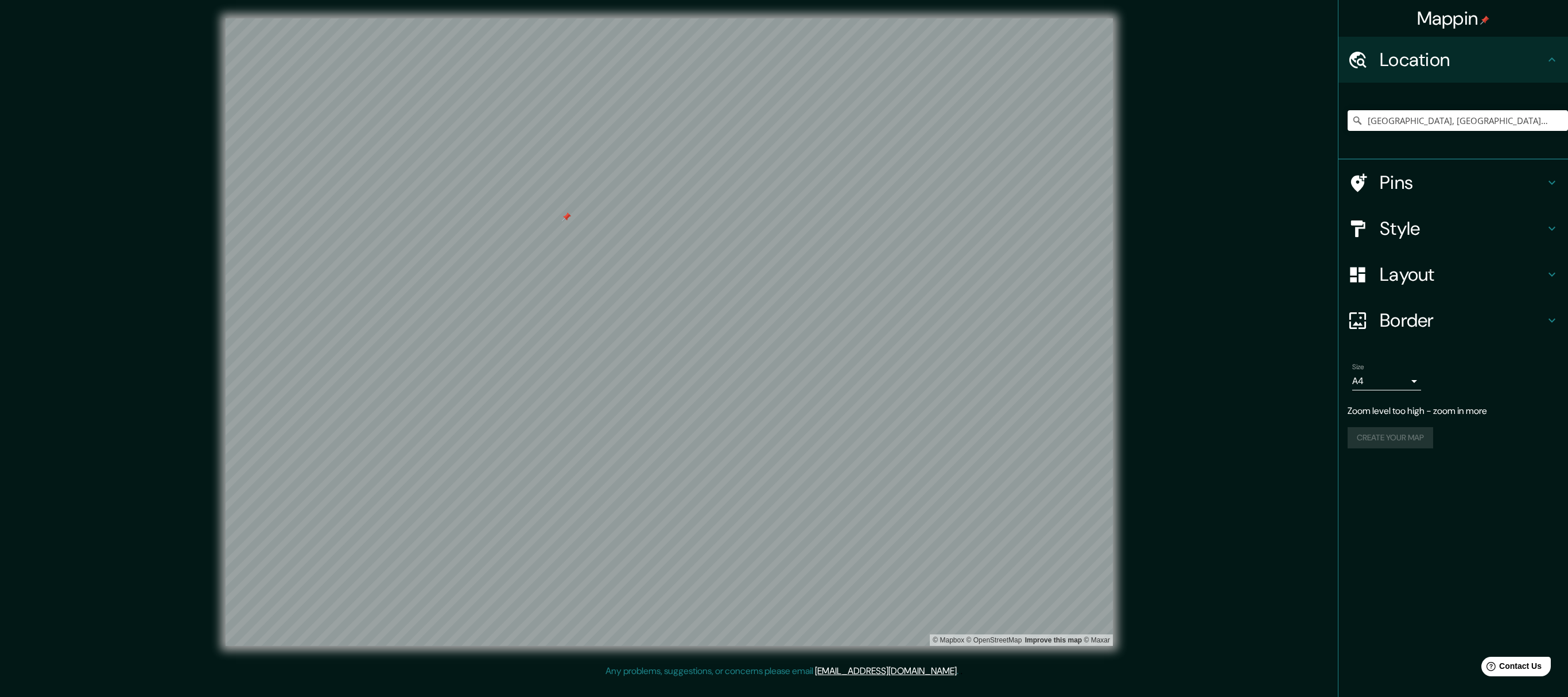 click on "Style" at bounding box center [1462, 229] 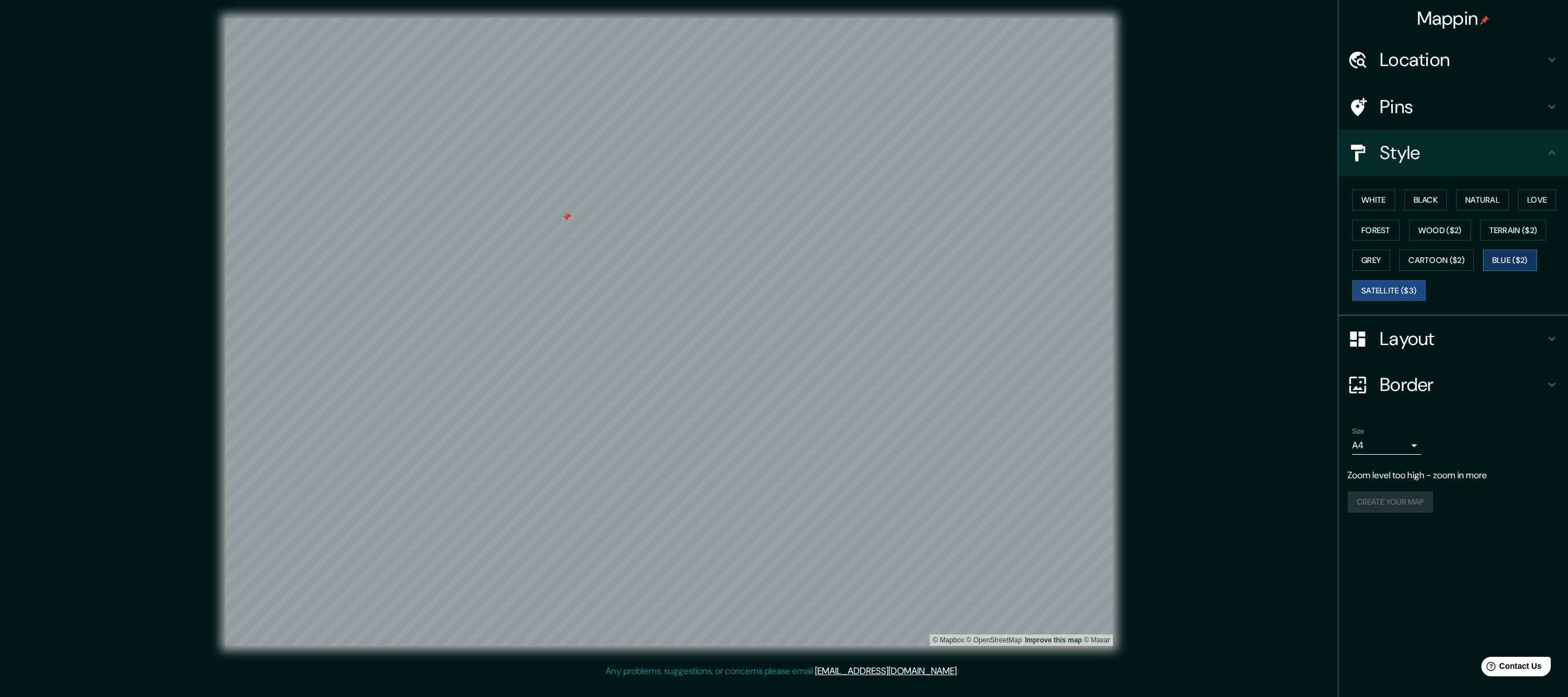 click on "Blue ($2)" at bounding box center (1510, 260) 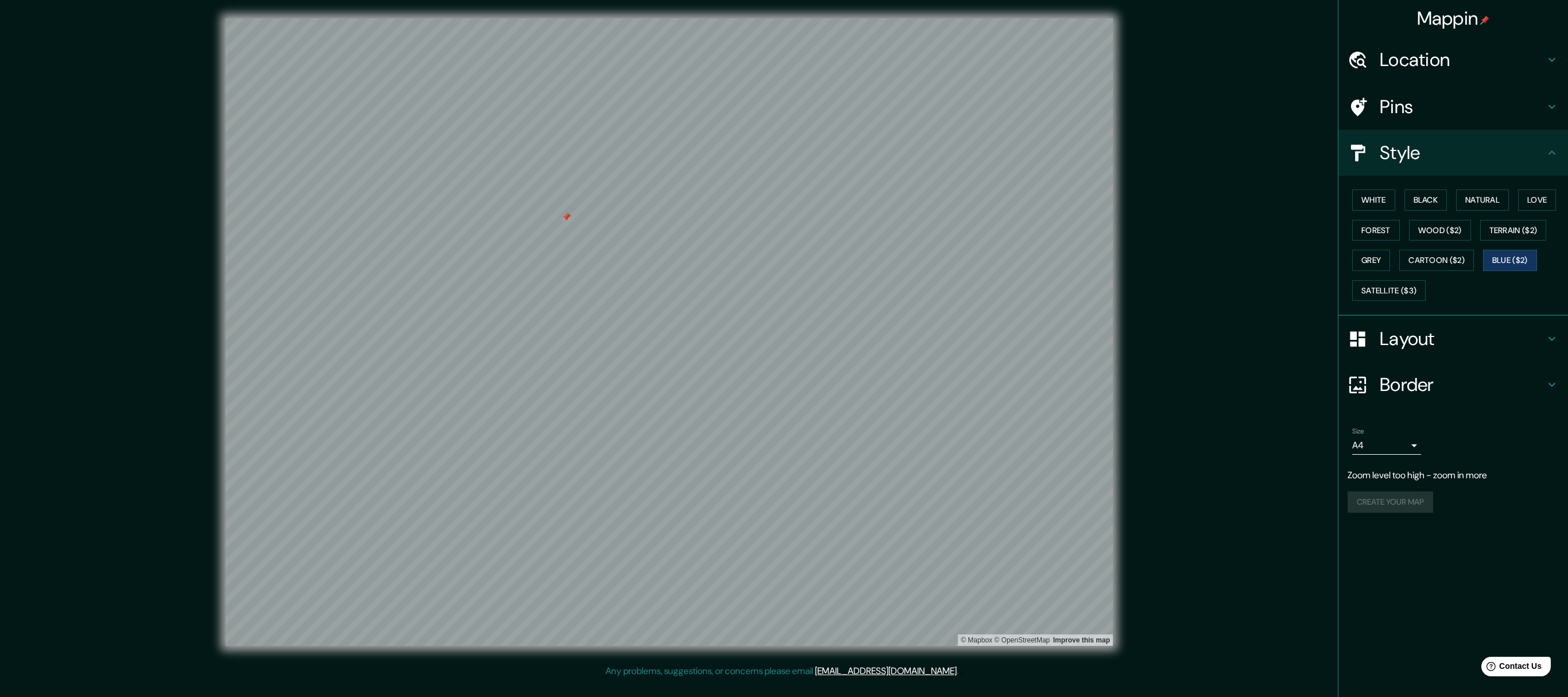 click on "© Mapbox   © OpenStreetMap   Improve this map" at bounding box center (669, 332) 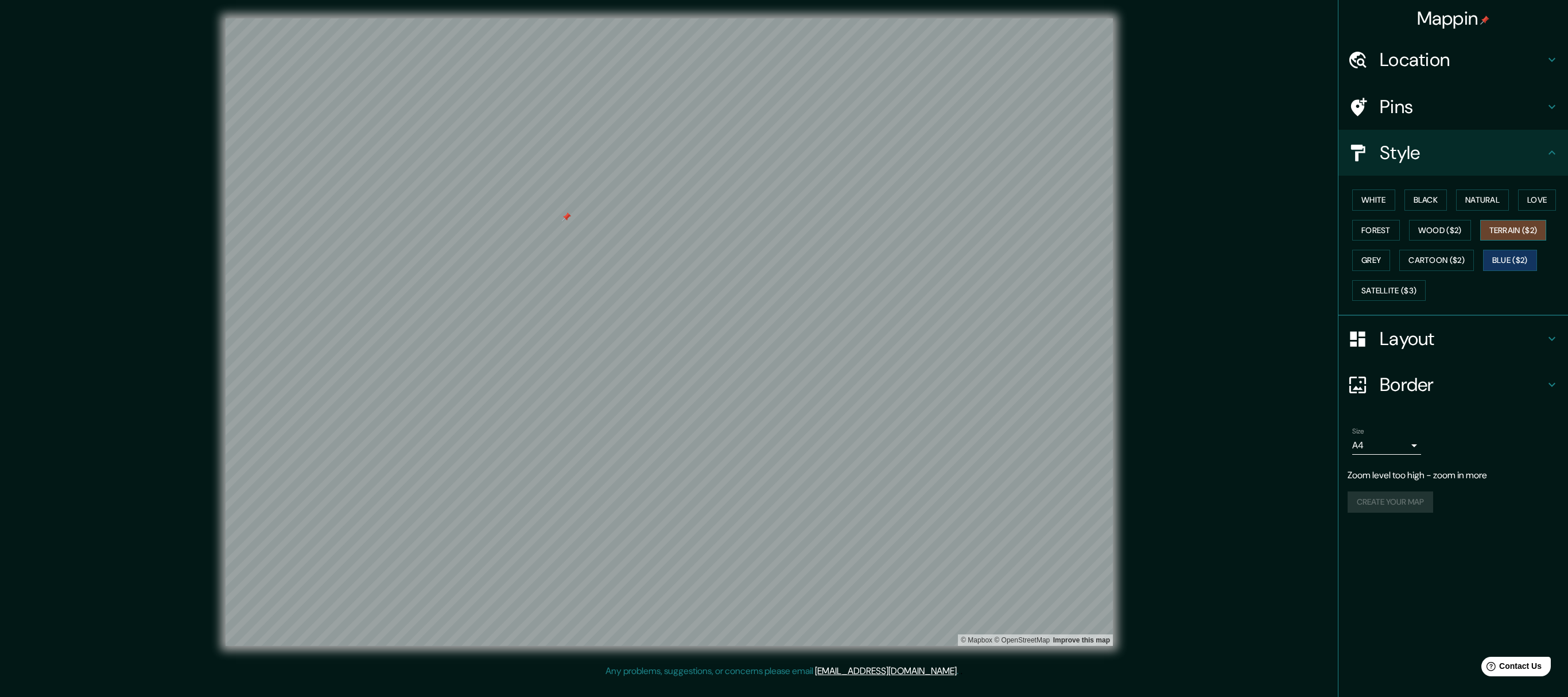 click on "Terrain ($2)" at bounding box center (1513, 230) 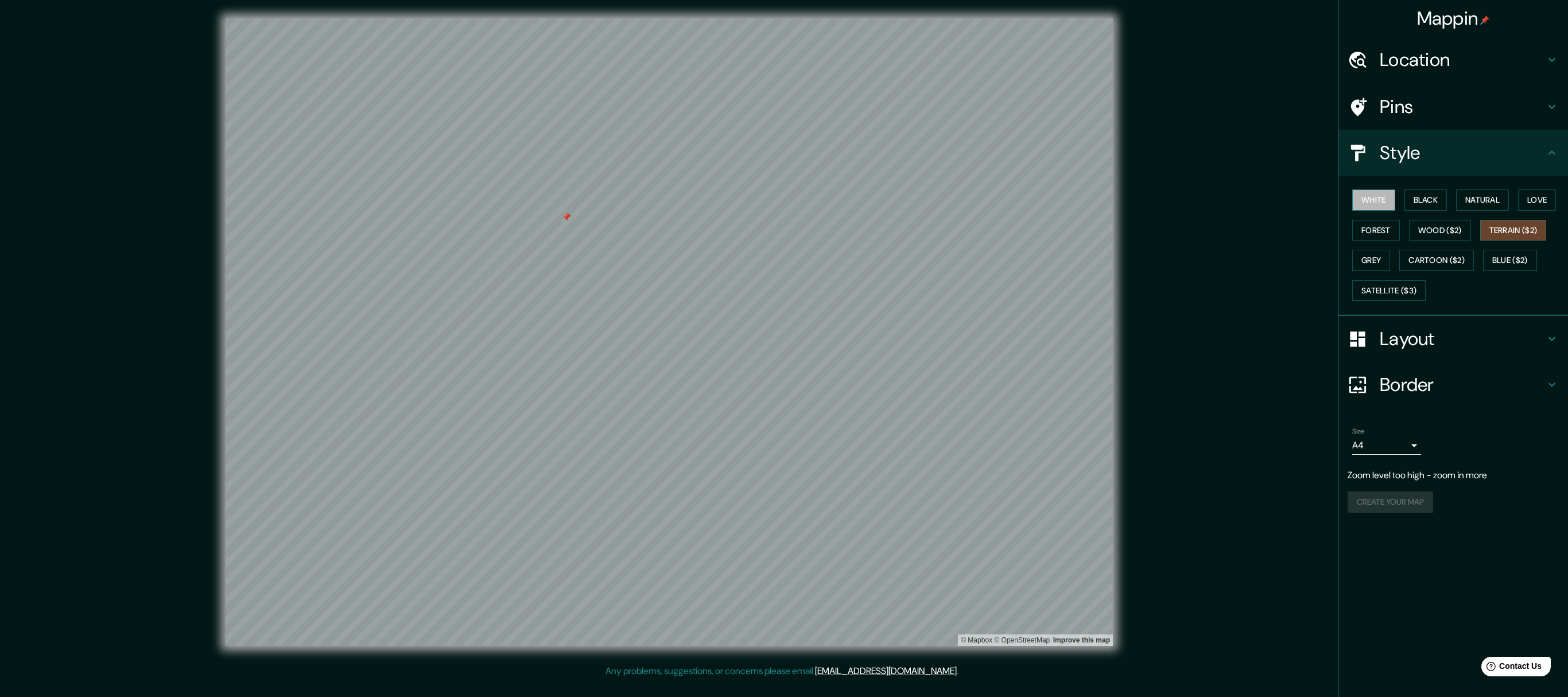 click on "White" at bounding box center (1373, 200) 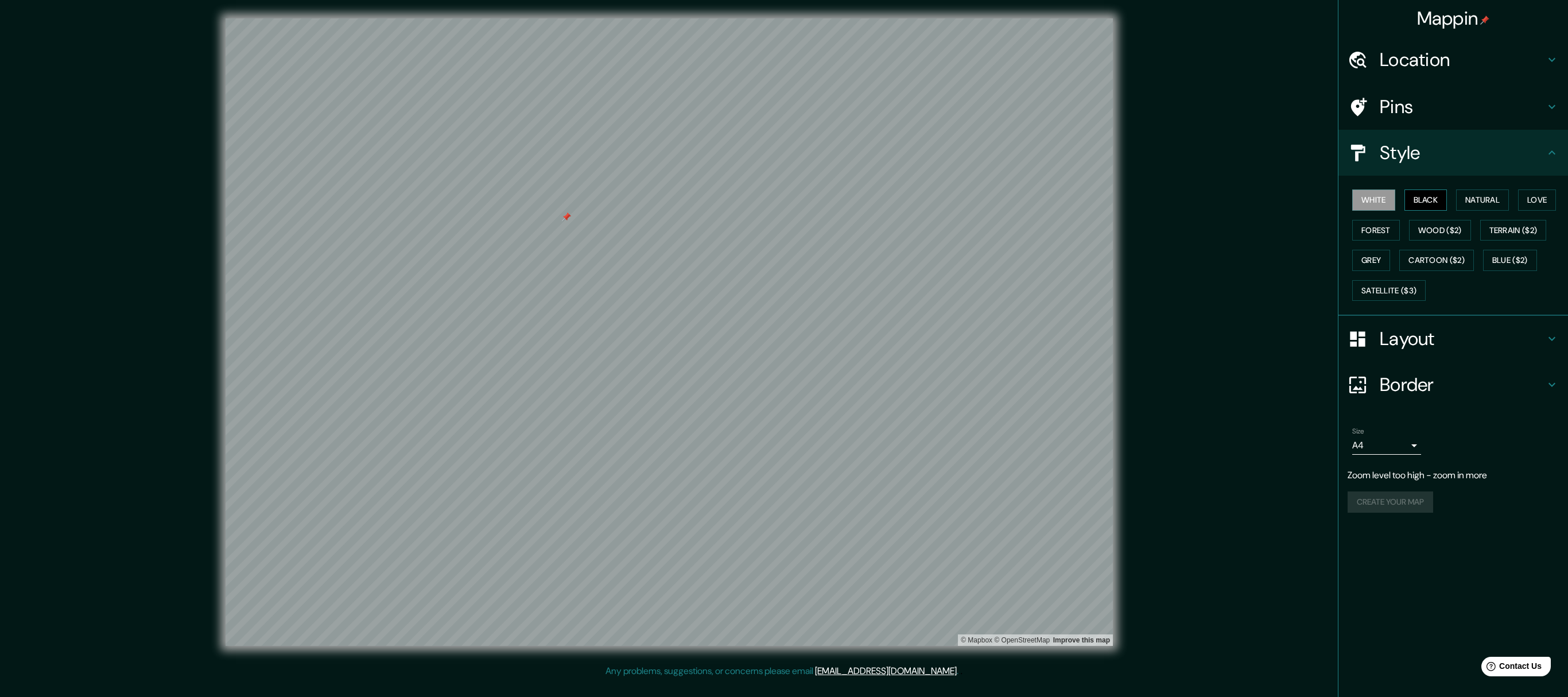 click on "Black" at bounding box center (1426, 200) 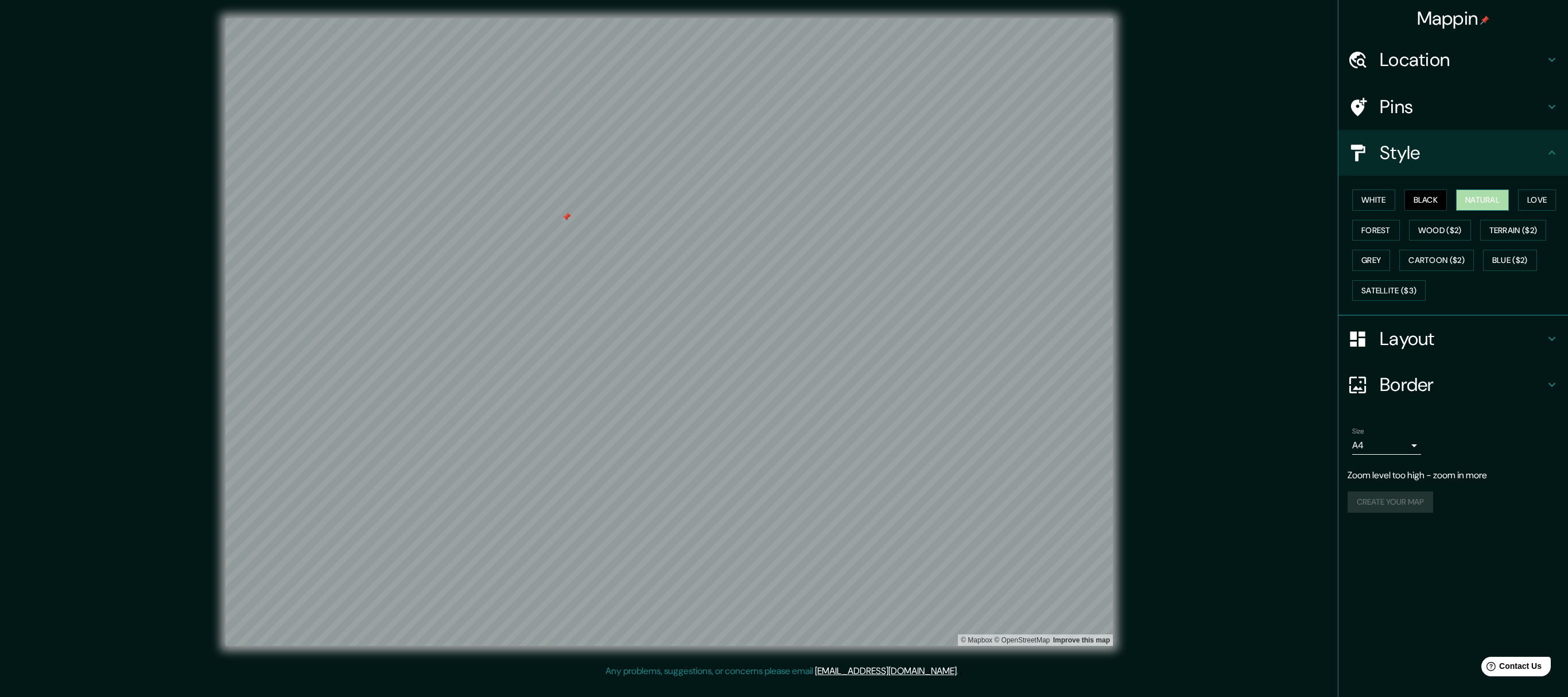 click on "Natural" at bounding box center (1482, 200) 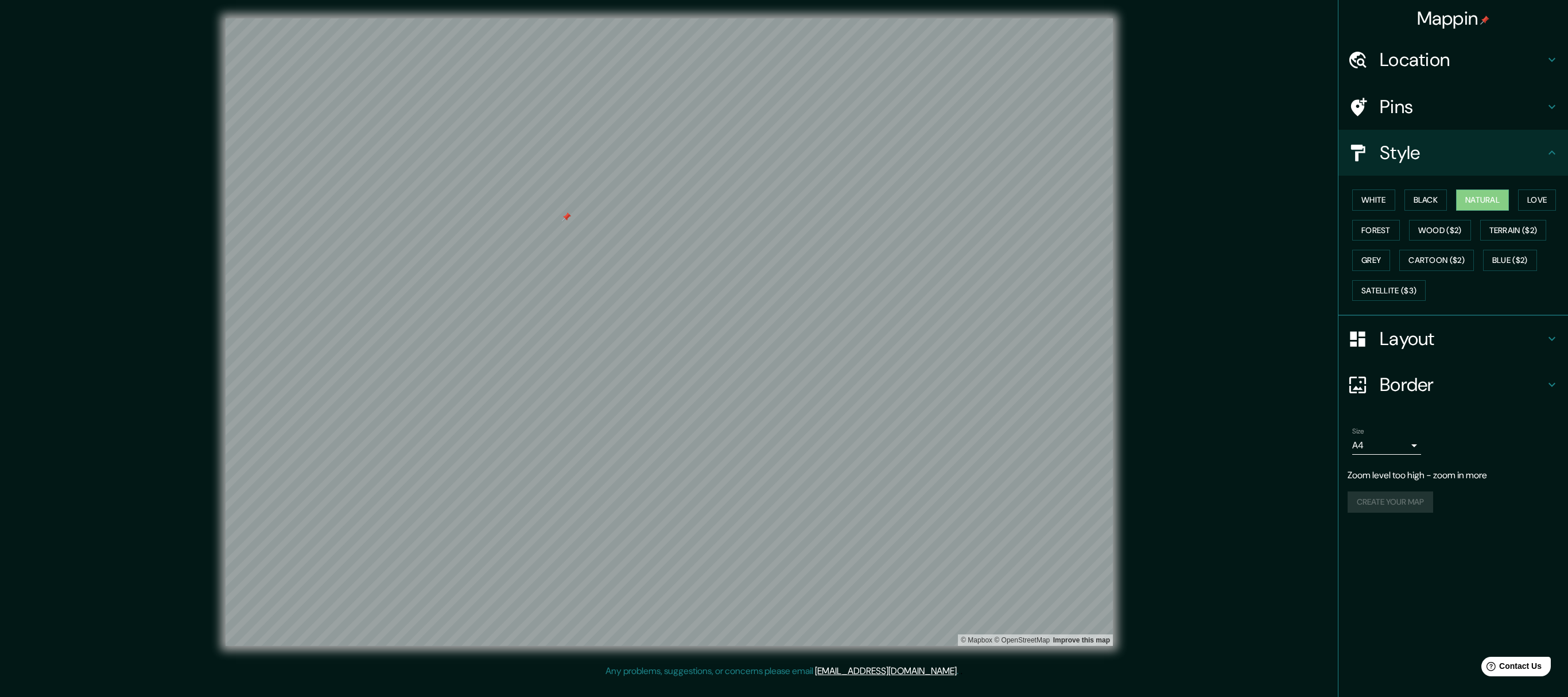 type 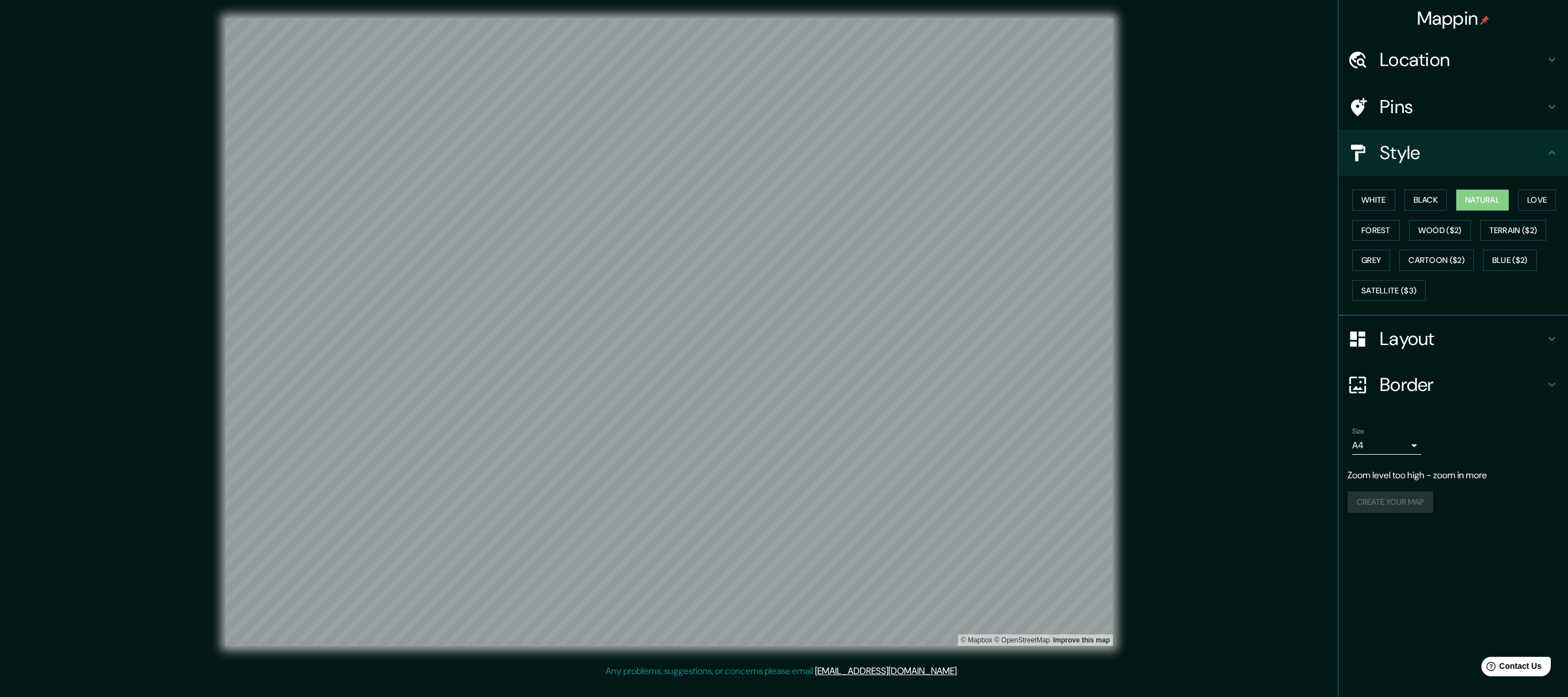 click on "Mappin Location [GEOGRAPHIC_DATA], [GEOGRAPHIC_DATA], [GEOGRAPHIC_DATA] Pins Style White Black Natural Love Forest Wood ($2) Terrain ($2) Grey Cartoon ($2) Blue ($2) Satellite ($3) Layout Border Choose a border.  Hint : you can make layers of the frame opaque to create some cool effects. None Simple Transparent Fancy Size A4 single Zoom level too high - zoom in more Create your map © Mapbox   © OpenStreetMap   Improve this map Any problems, suggestions, or concerns please email    [EMAIL_ADDRESS][DOMAIN_NAME] . . ." at bounding box center (784, 348) 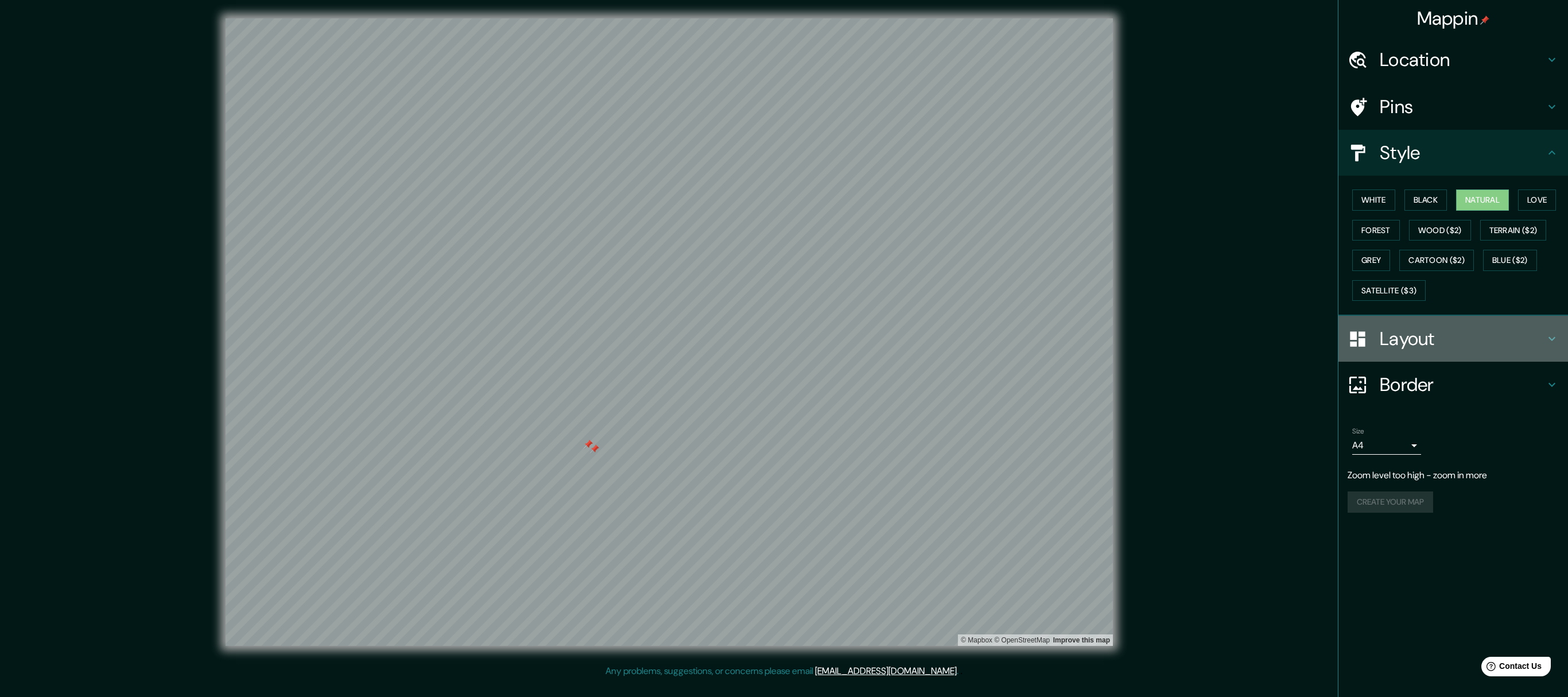click on "Layout" at bounding box center (1453, 339) 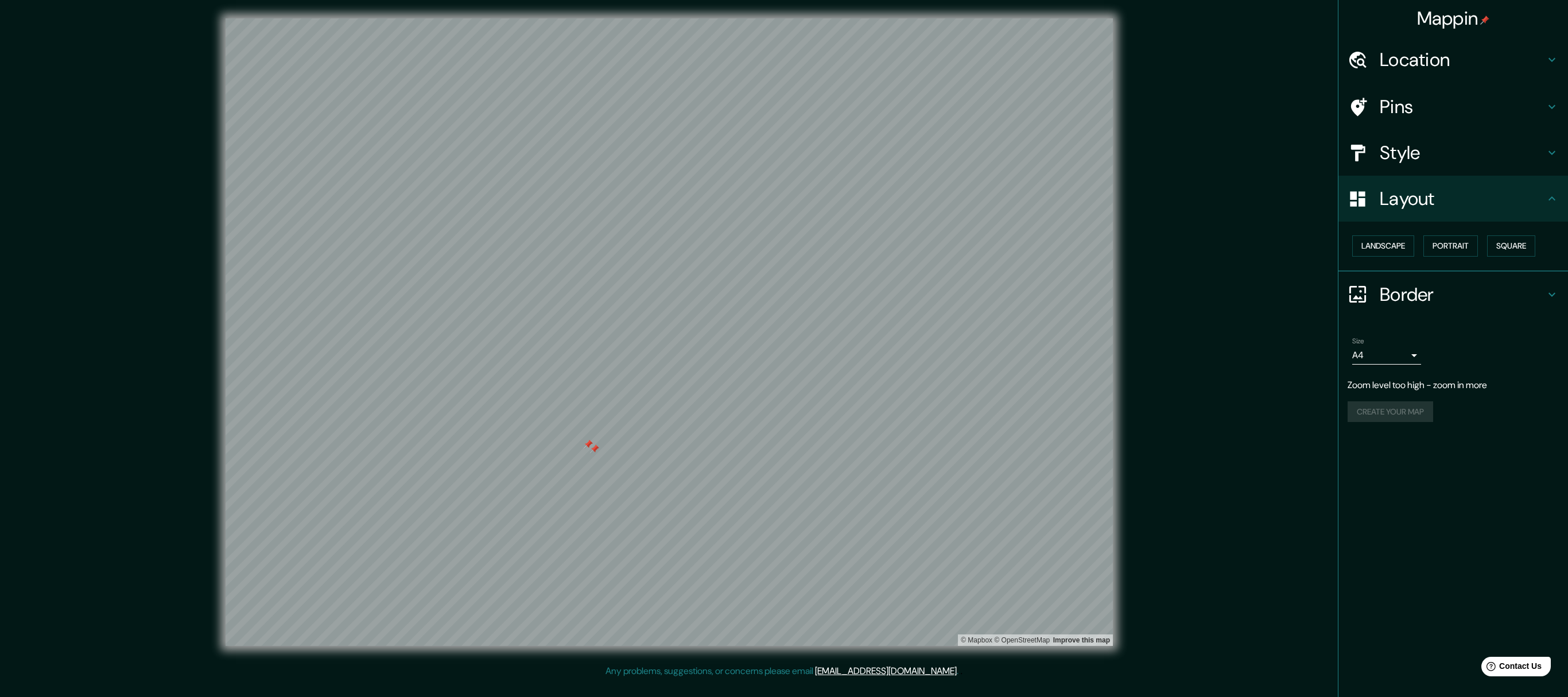 click on "Pins" at bounding box center [1462, 107] 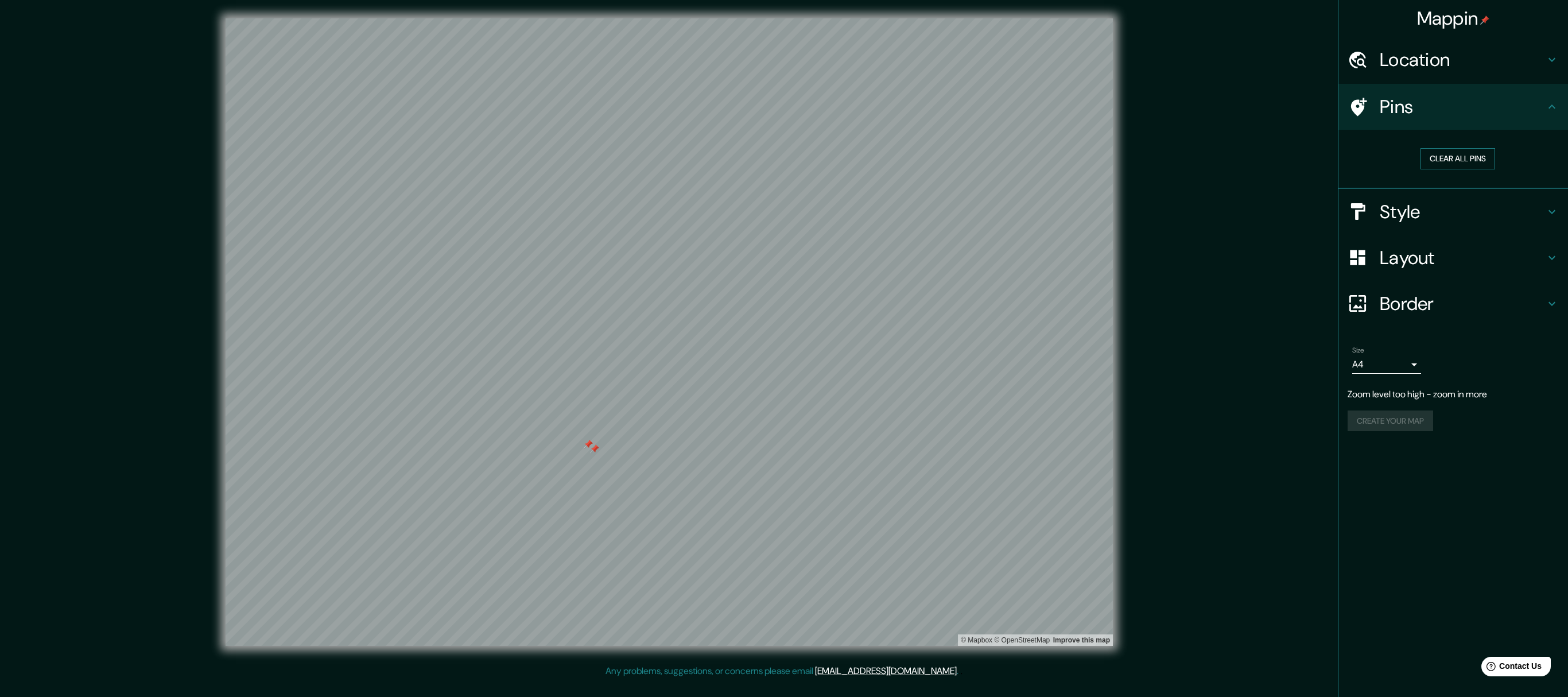 click on "Clear all pins" at bounding box center (1458, 158) 